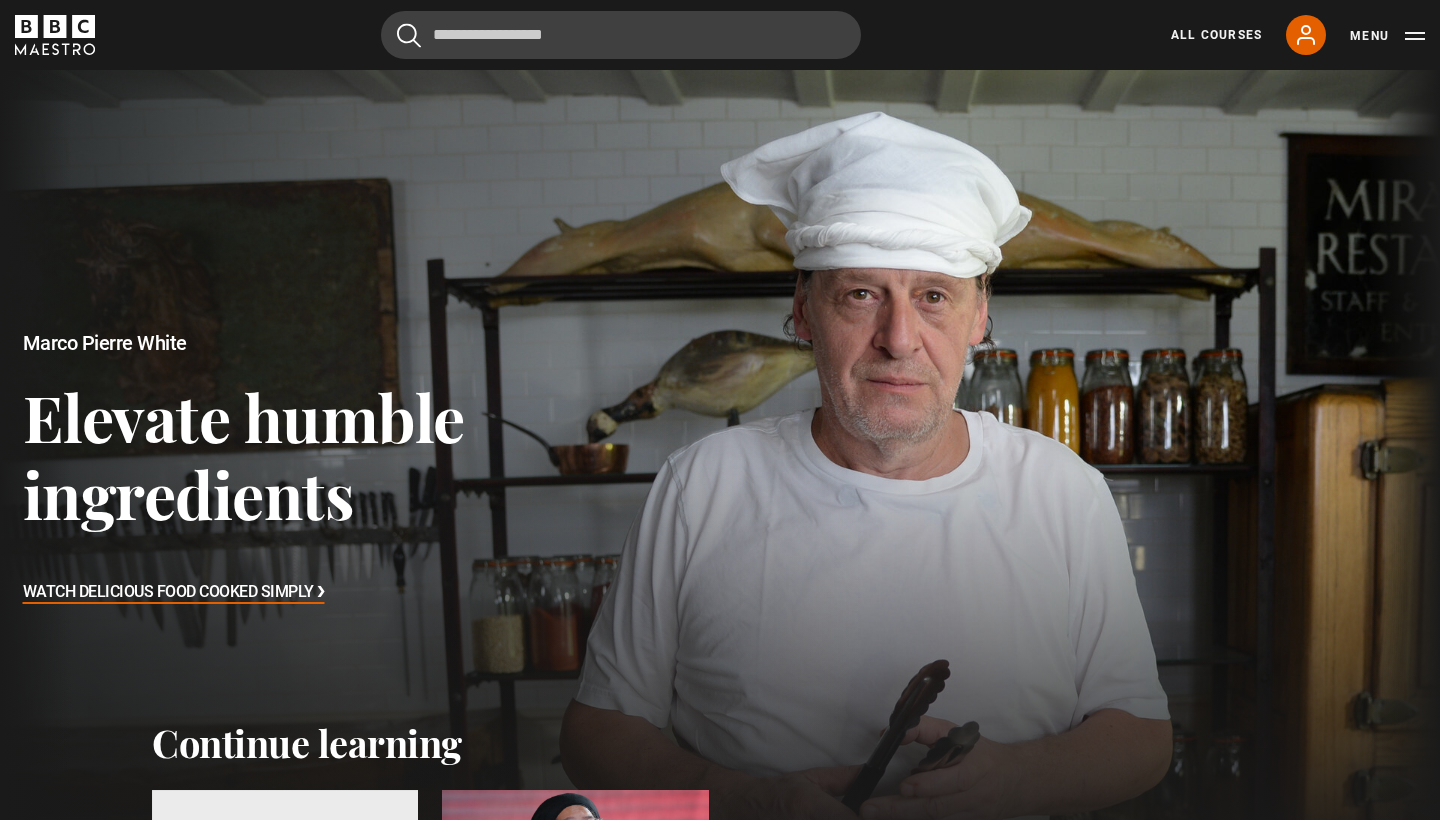 scroll, scrollTop: 252, scrollLeft: 0, axis: vertical 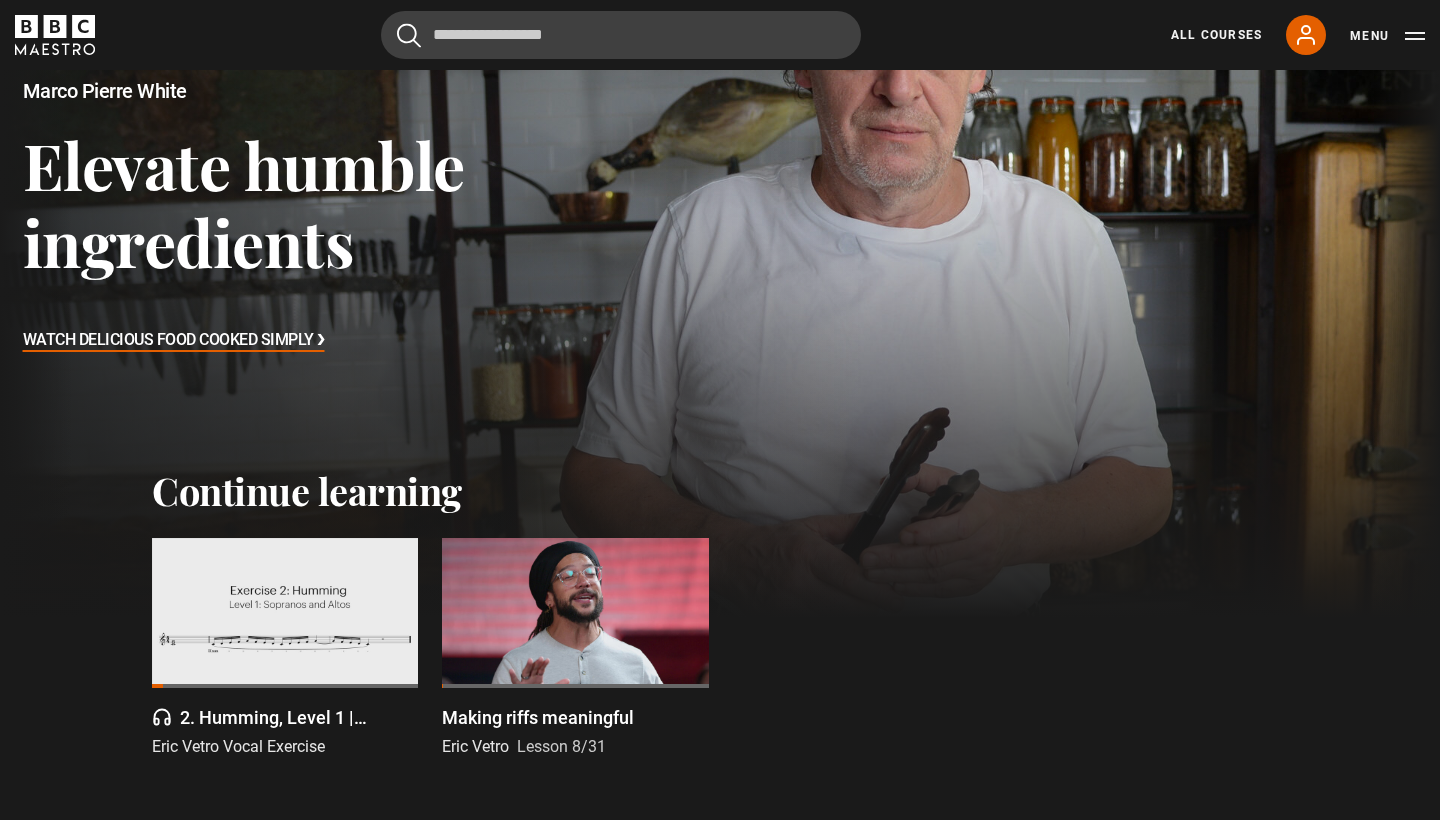 click at bounding box center (285, 613) 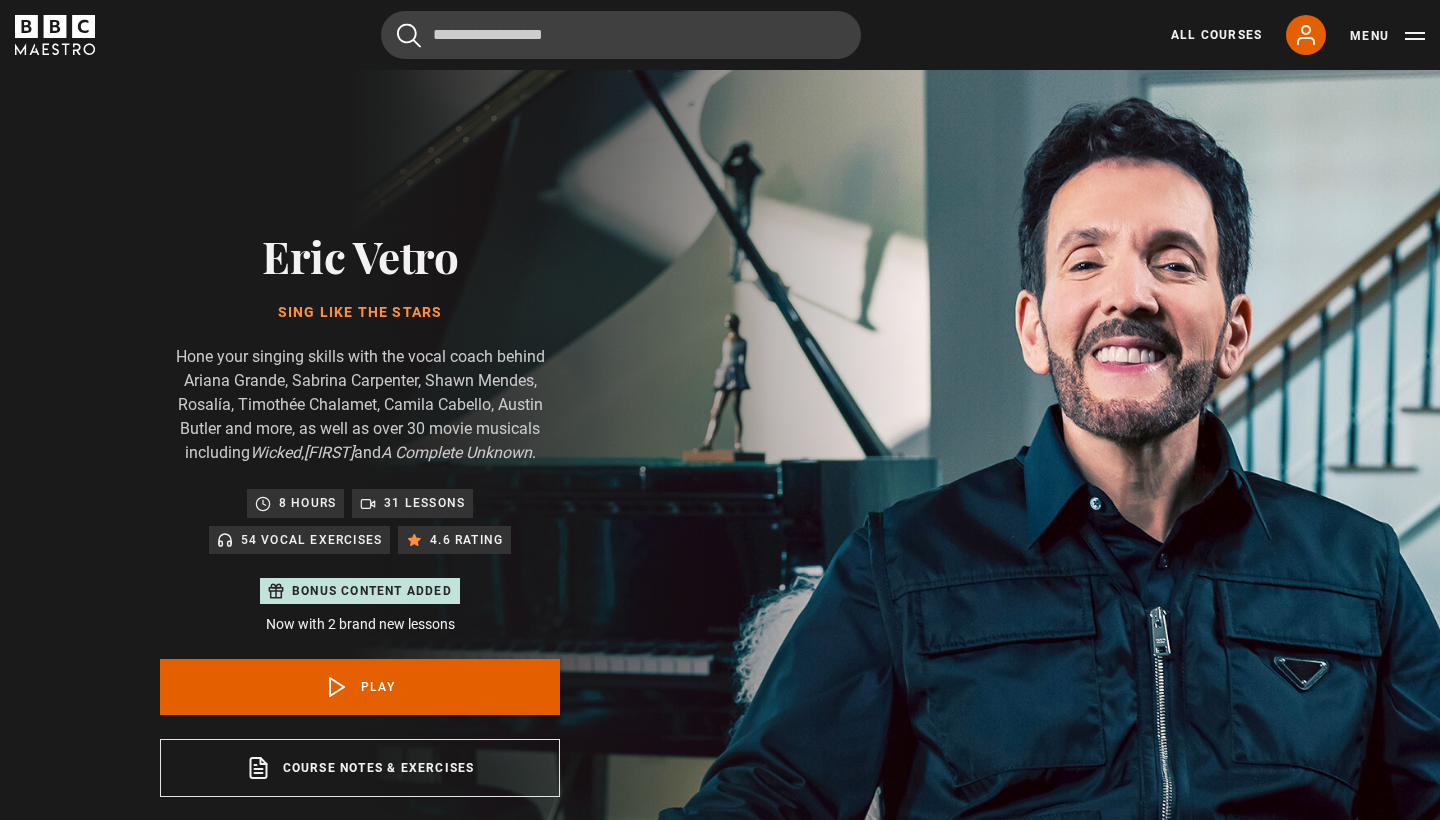 scroll, scrollTop: 955, scrollLeft: 0, axis: vertical 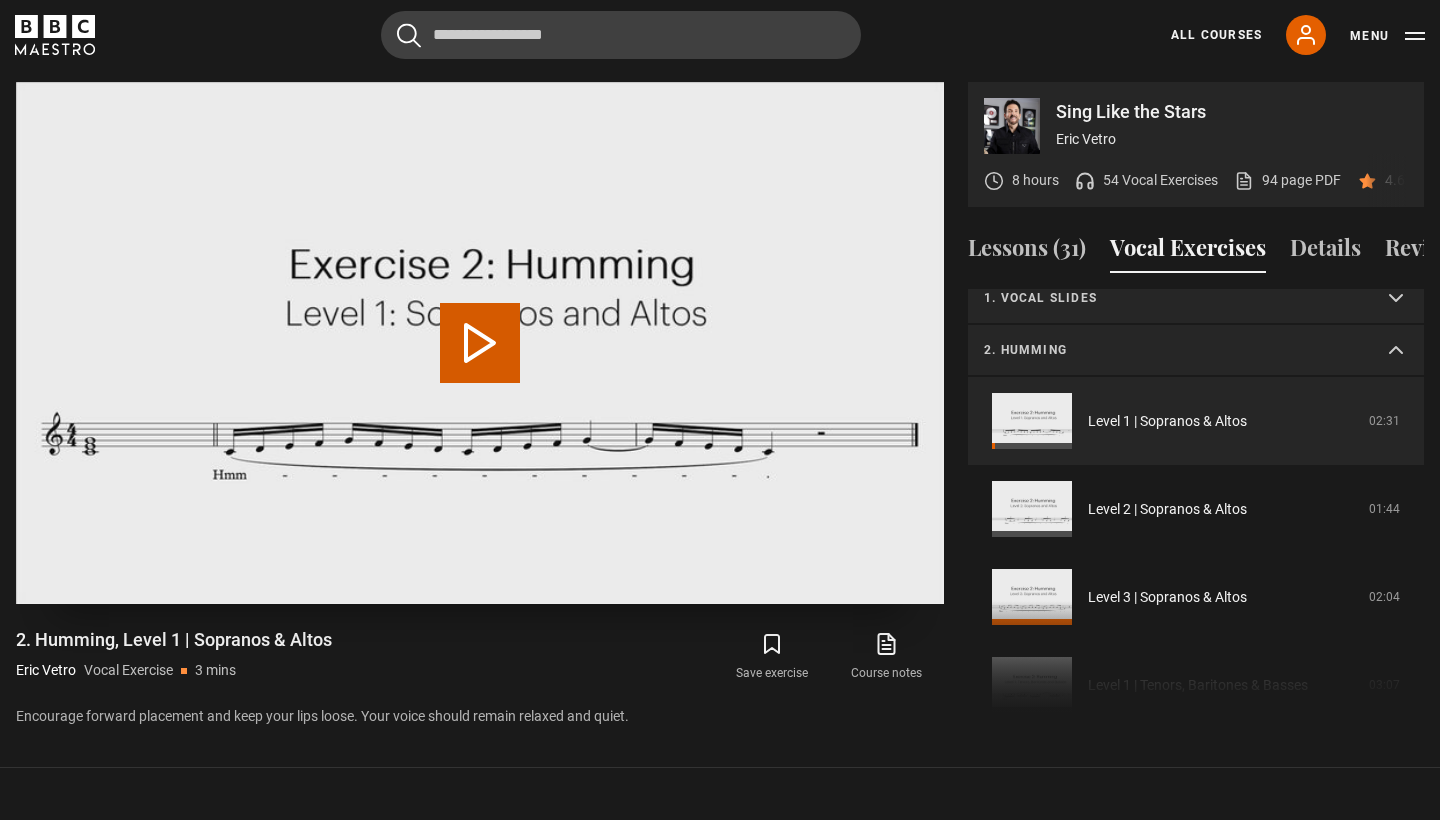 click on "Play Video" at bounding box center [480, 343] 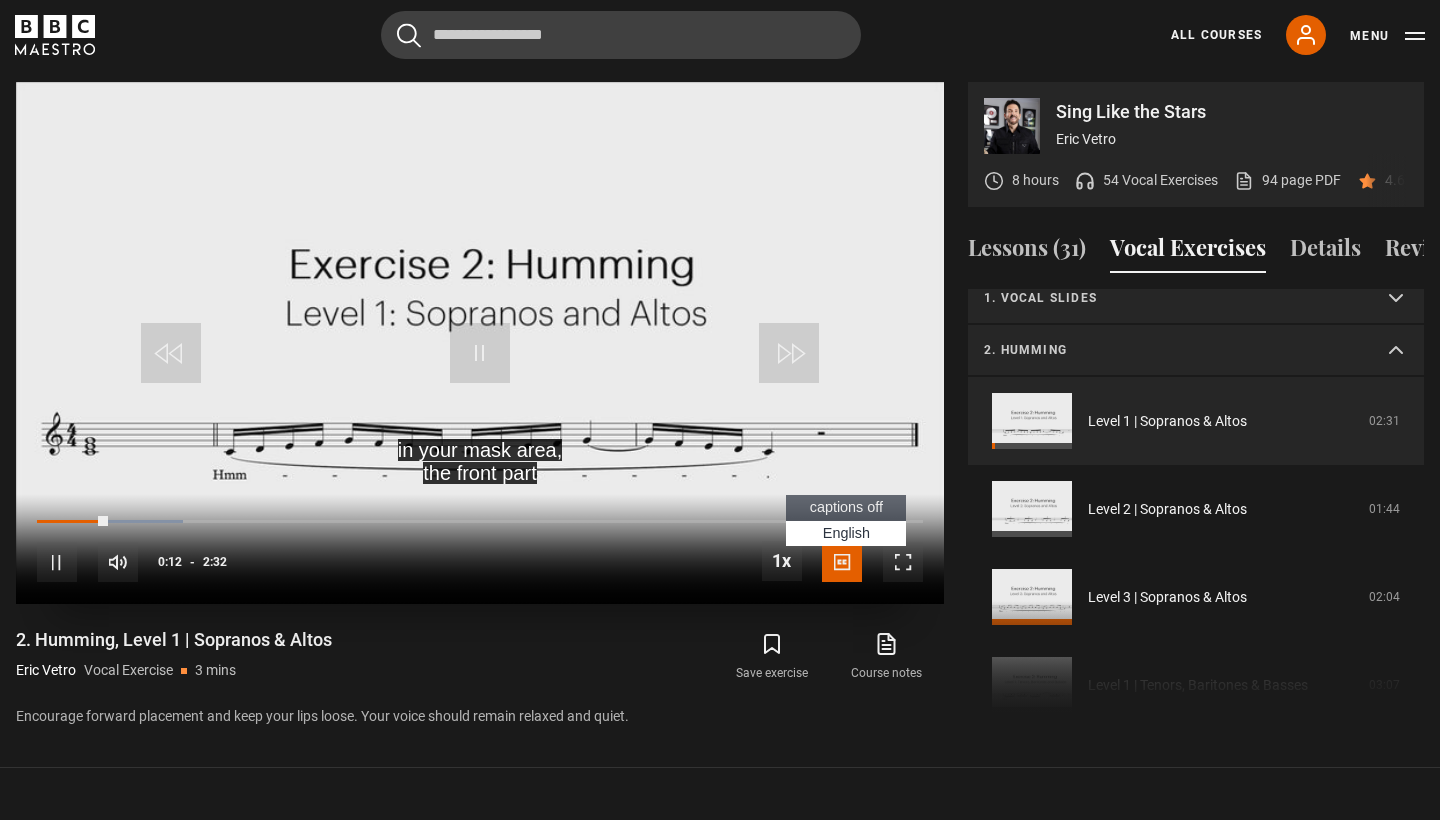 click at bounding box center [842, 562] 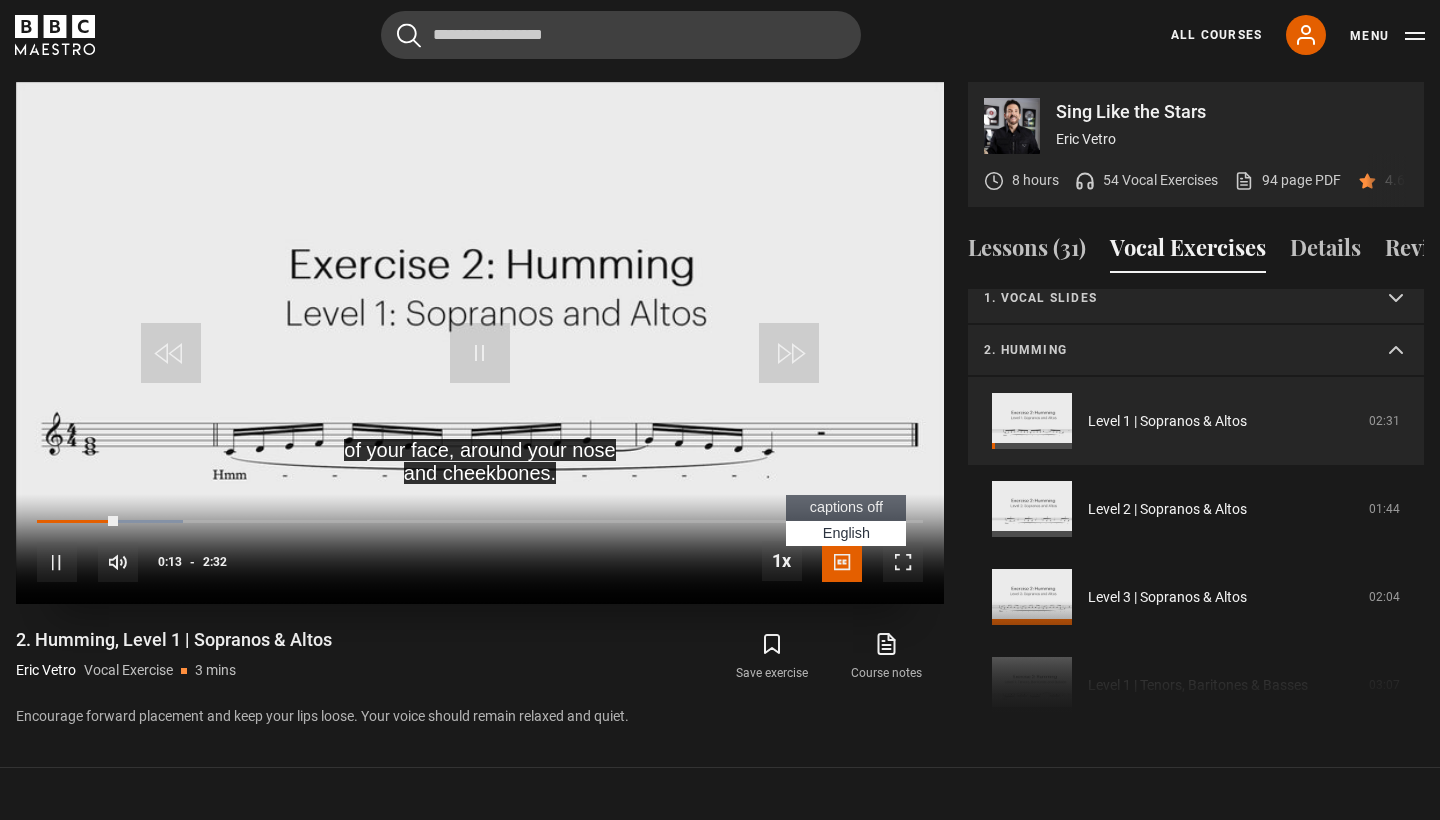 click on "captions off" at bounding box center (846, 507) 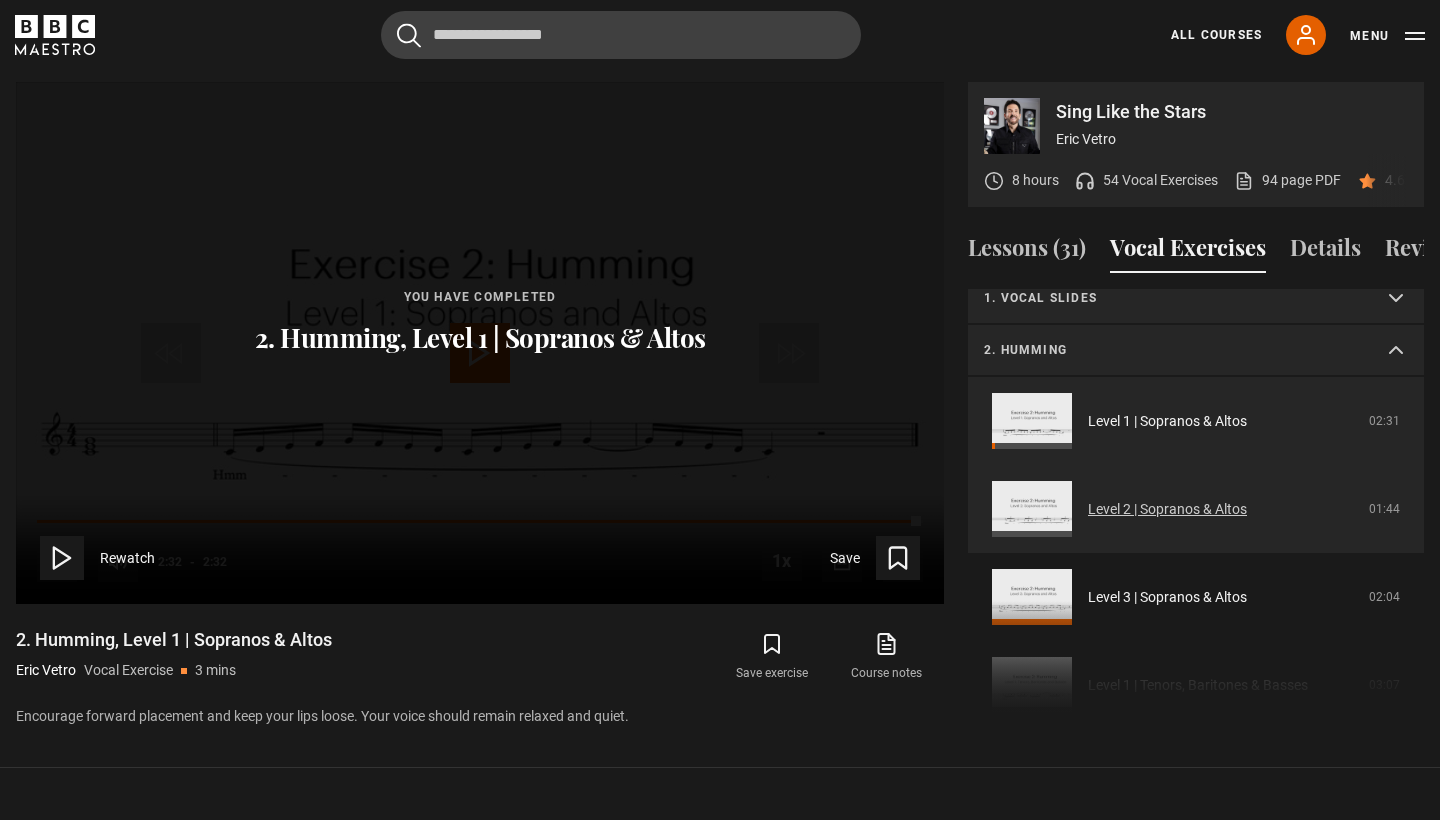click on "Level 2 | Sopranos & Altos" at bounding box center [1167, 509] 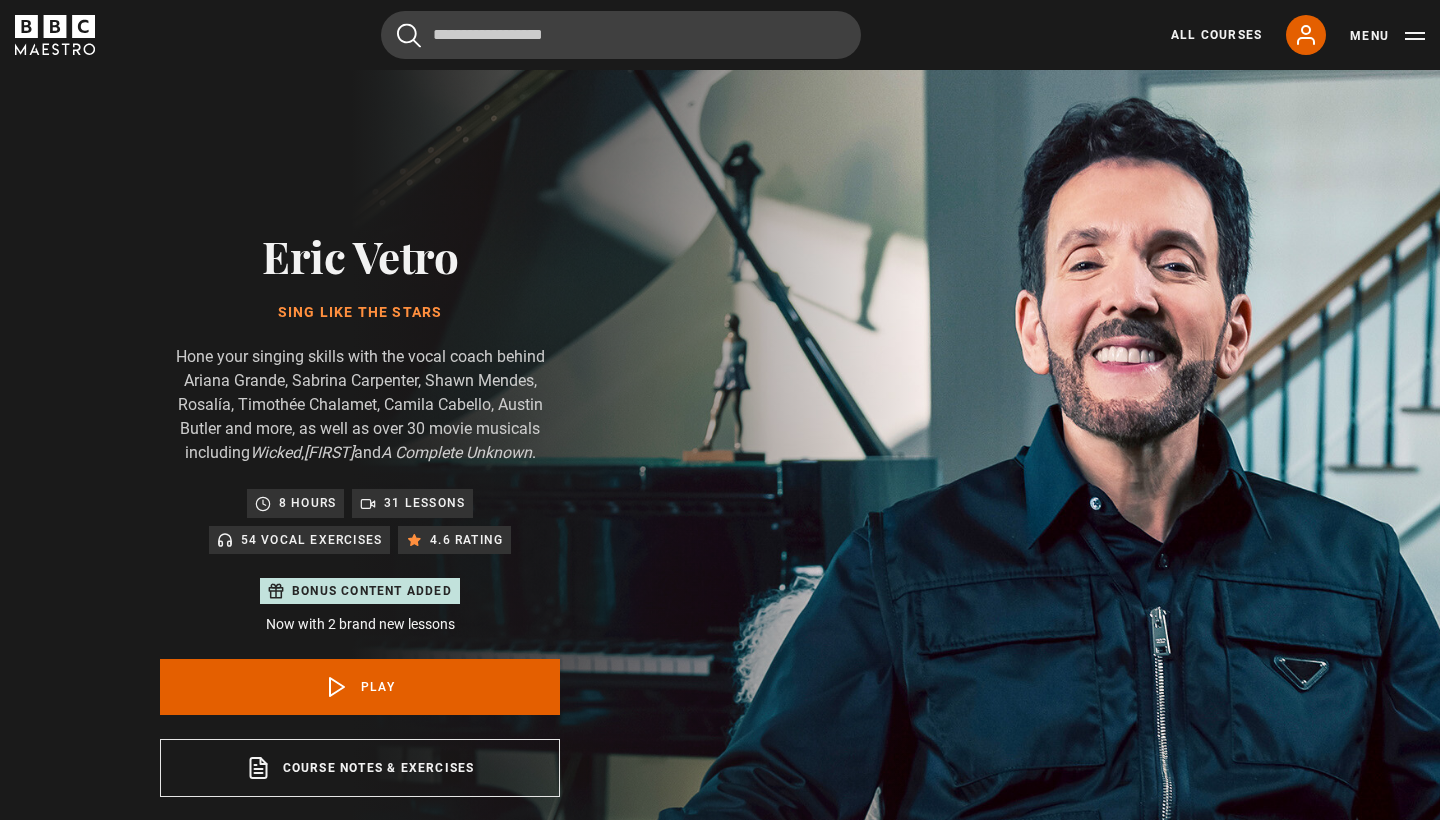 scroll, scrollTop: 955, scrollLeft: 0, axis: vertical 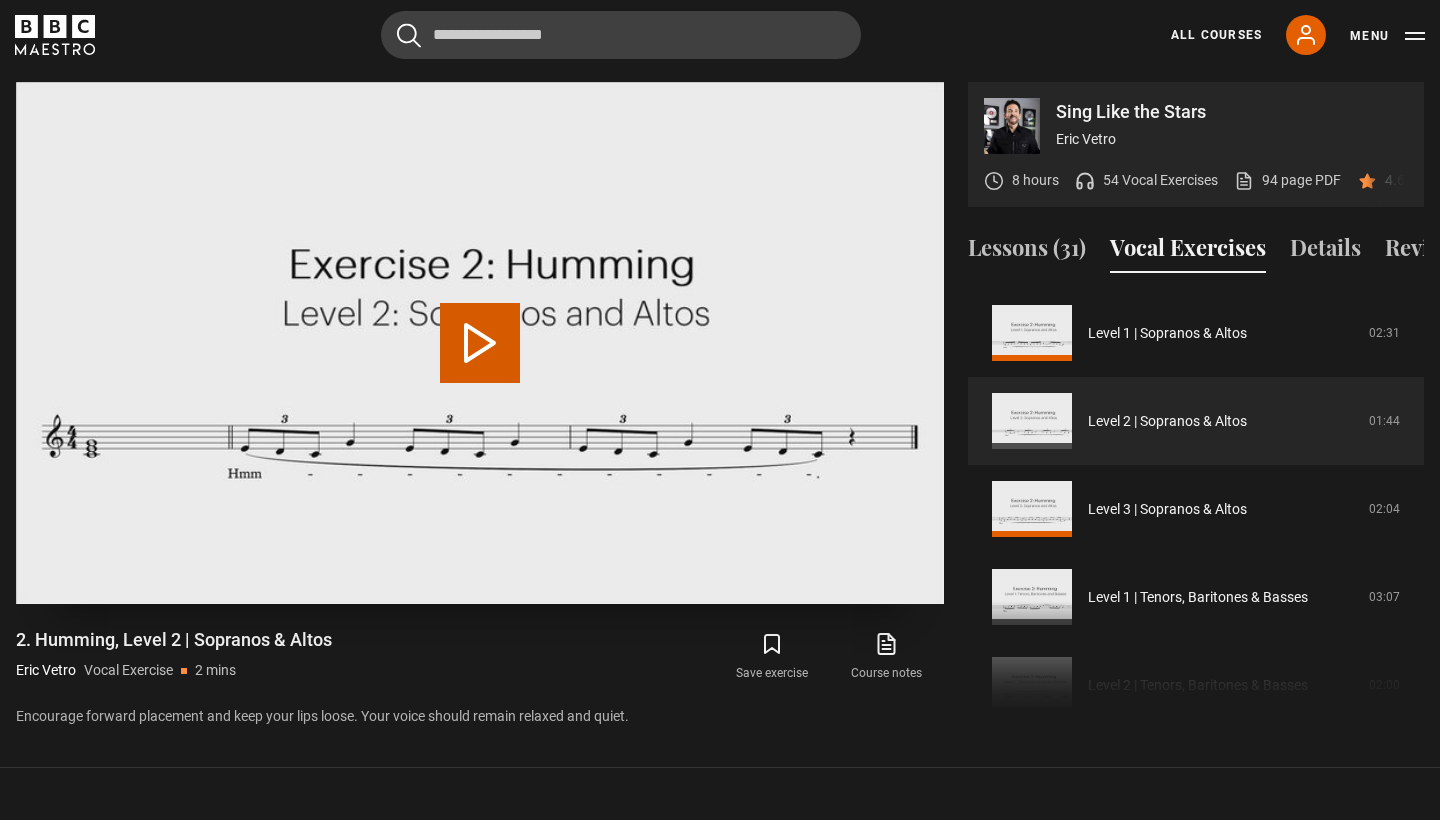 click on "Play Video" at bounding box center (480, 343) 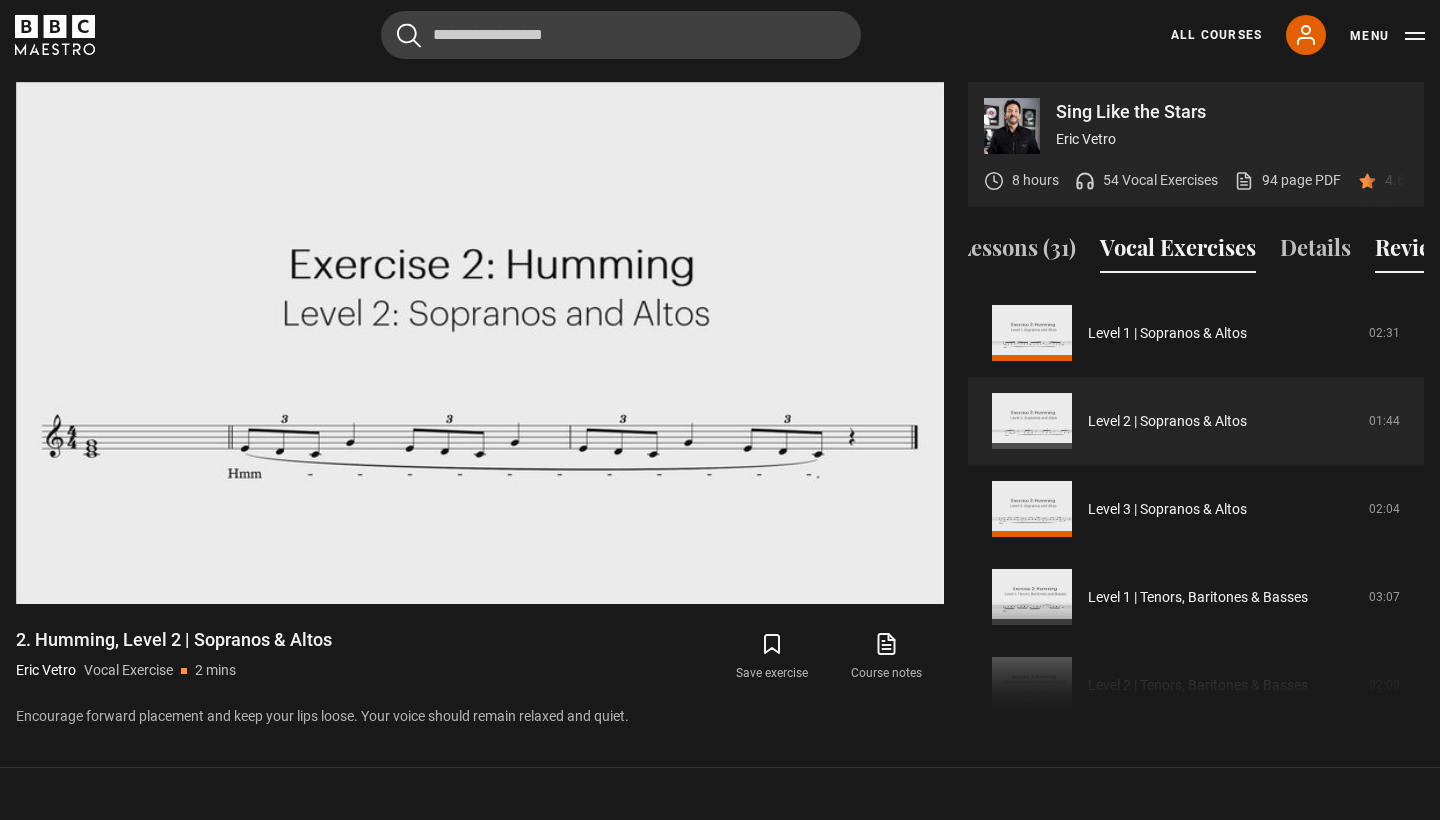 scroll, scrollTop: 0, scrollLeft: 0, axis: both 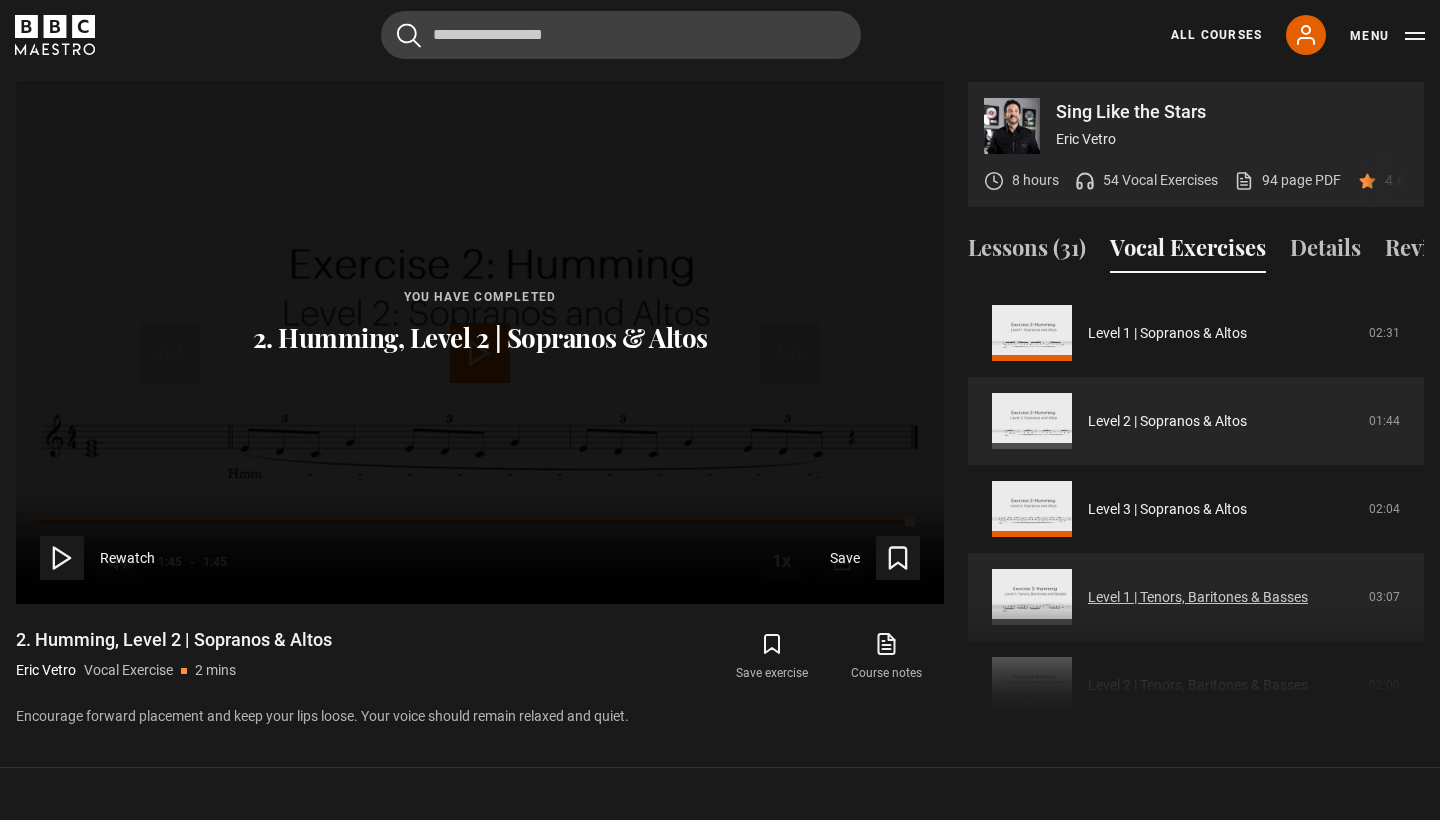 click on "Level 1 | Tenors, Baritones & Basses" at bounding box center (1198, 597) 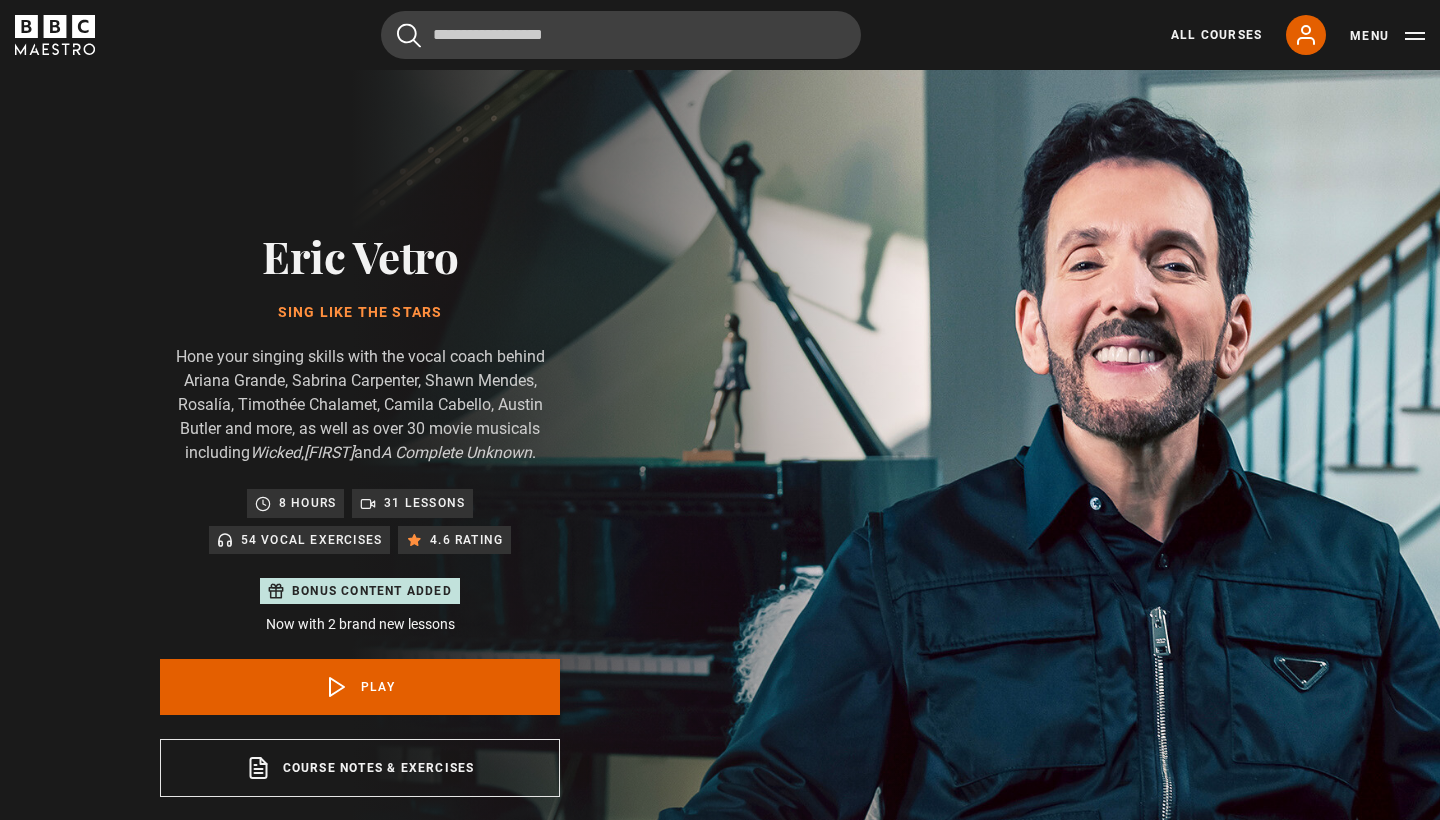 scroll, scrollTop: 955, scrollLeft: 0, axis: vertical 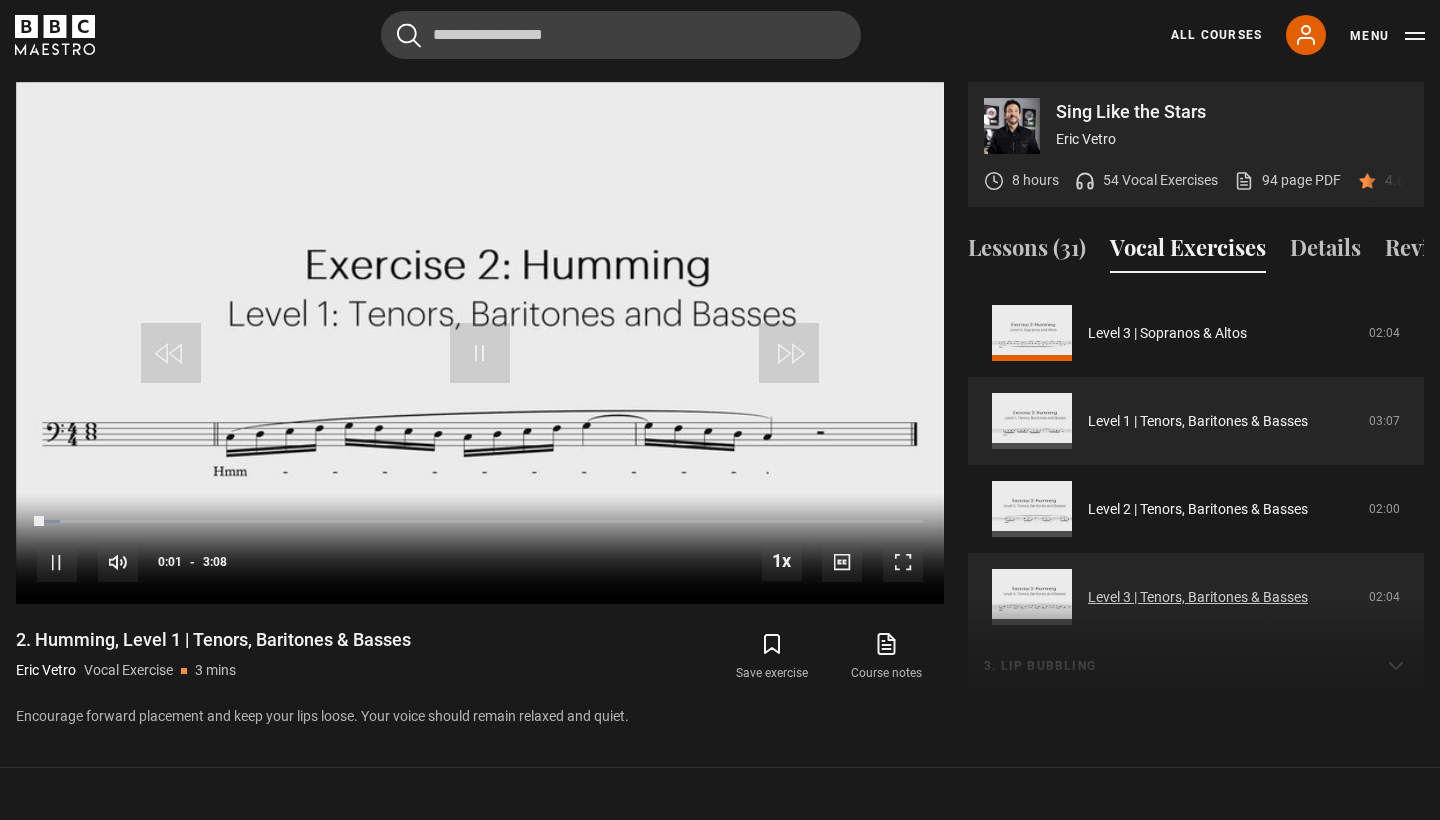 click on "Level 3 | Tenors, Baritones & Basses" at bounding box center (1198, 597) 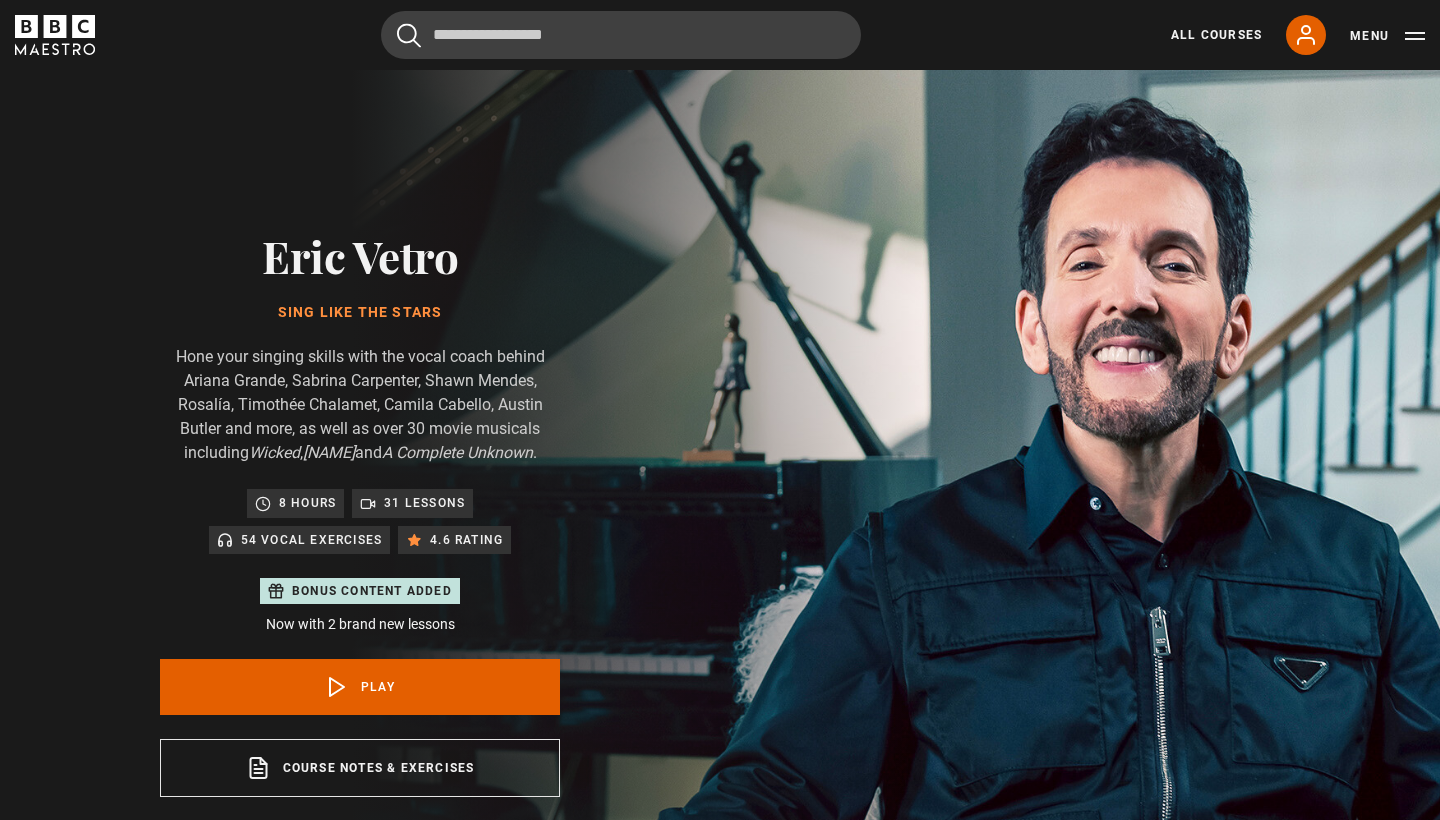 scroll, scrollTop: 955, scrollLeft: 0, axis: vertical 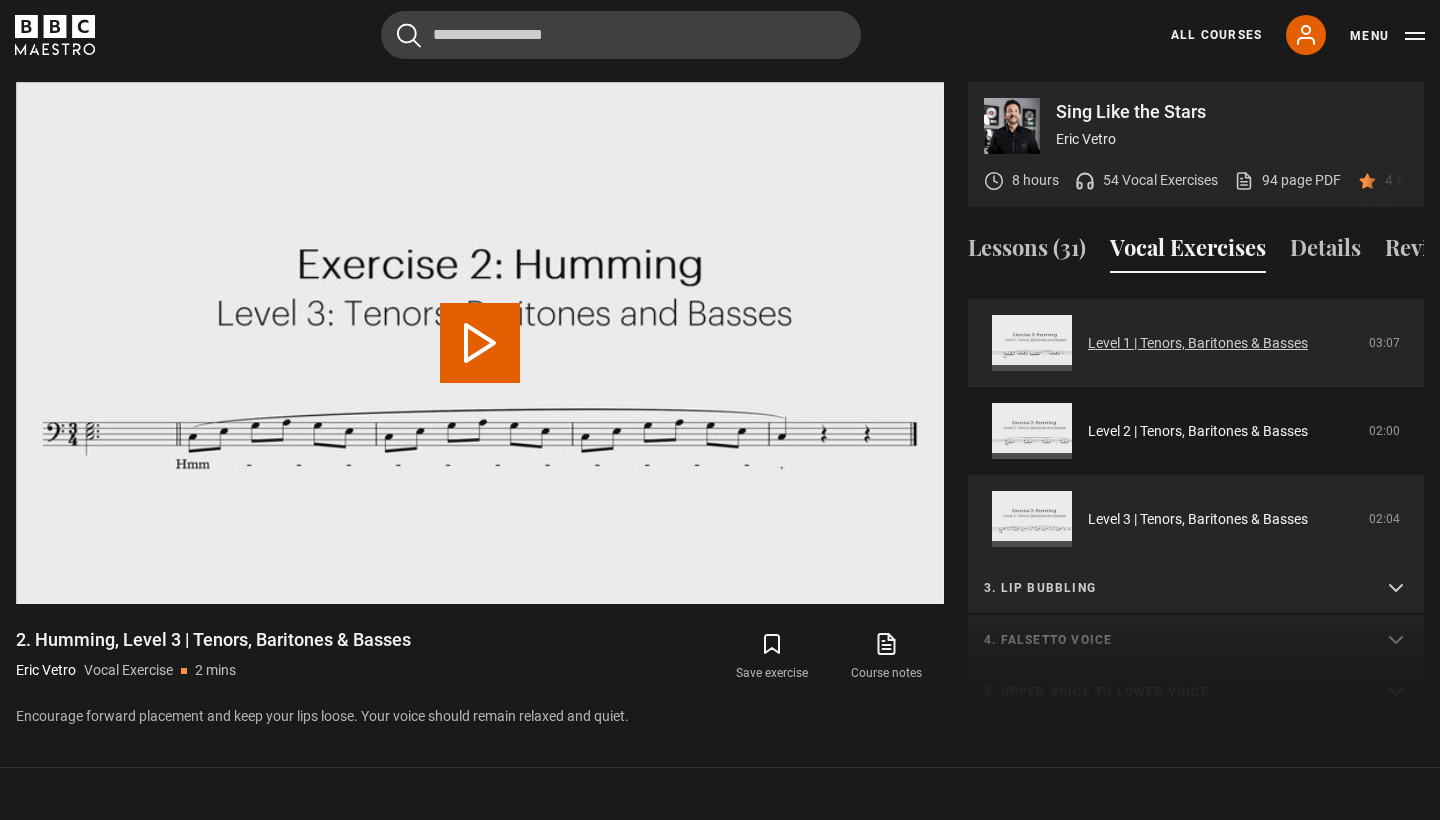 click on "Level 1 | Tenors, Baritones & Basses" at bounding box center (1198, 343) 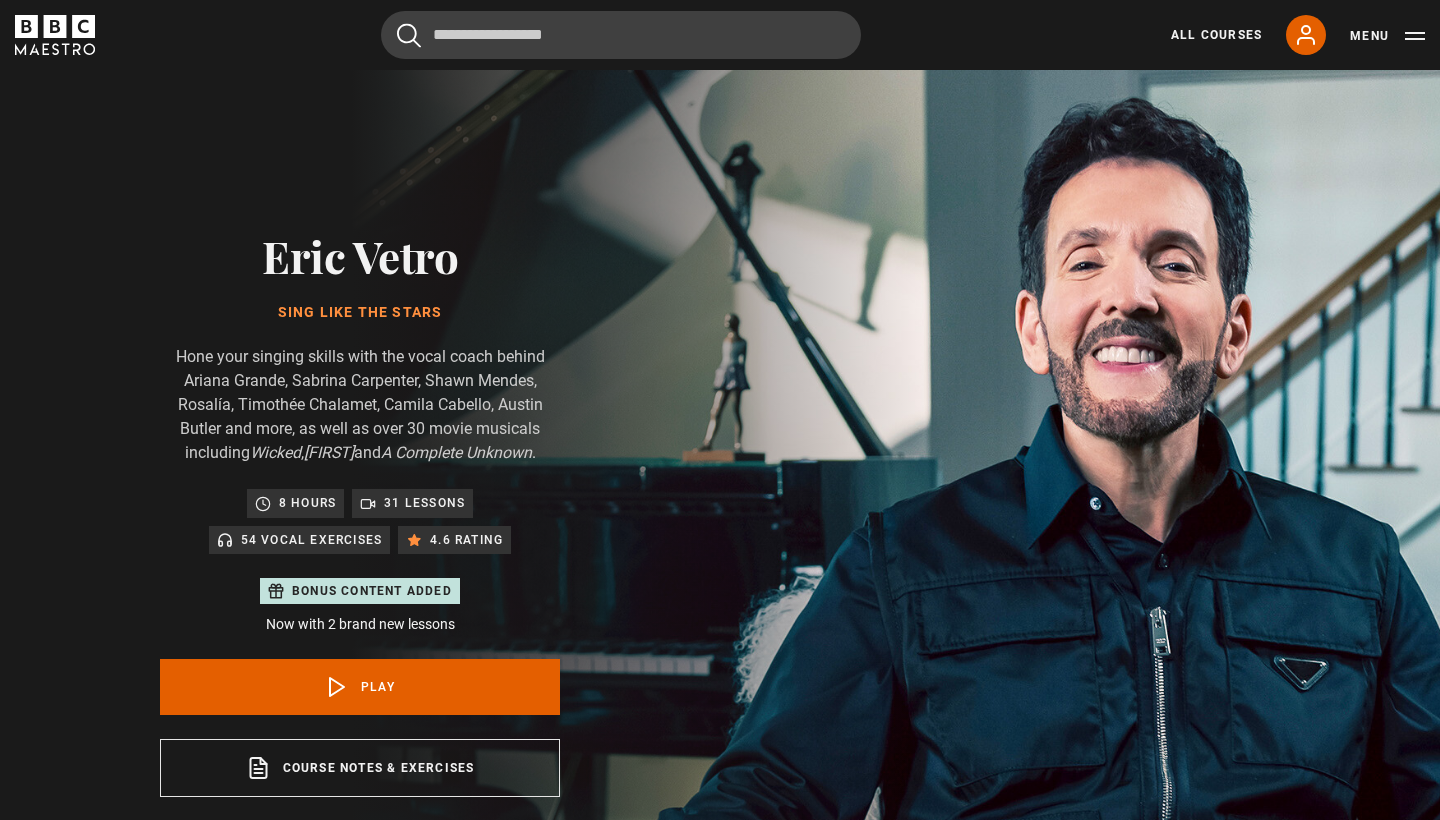 scroll, scrollTop: 955, scrollLeft: 0, axis: vertical 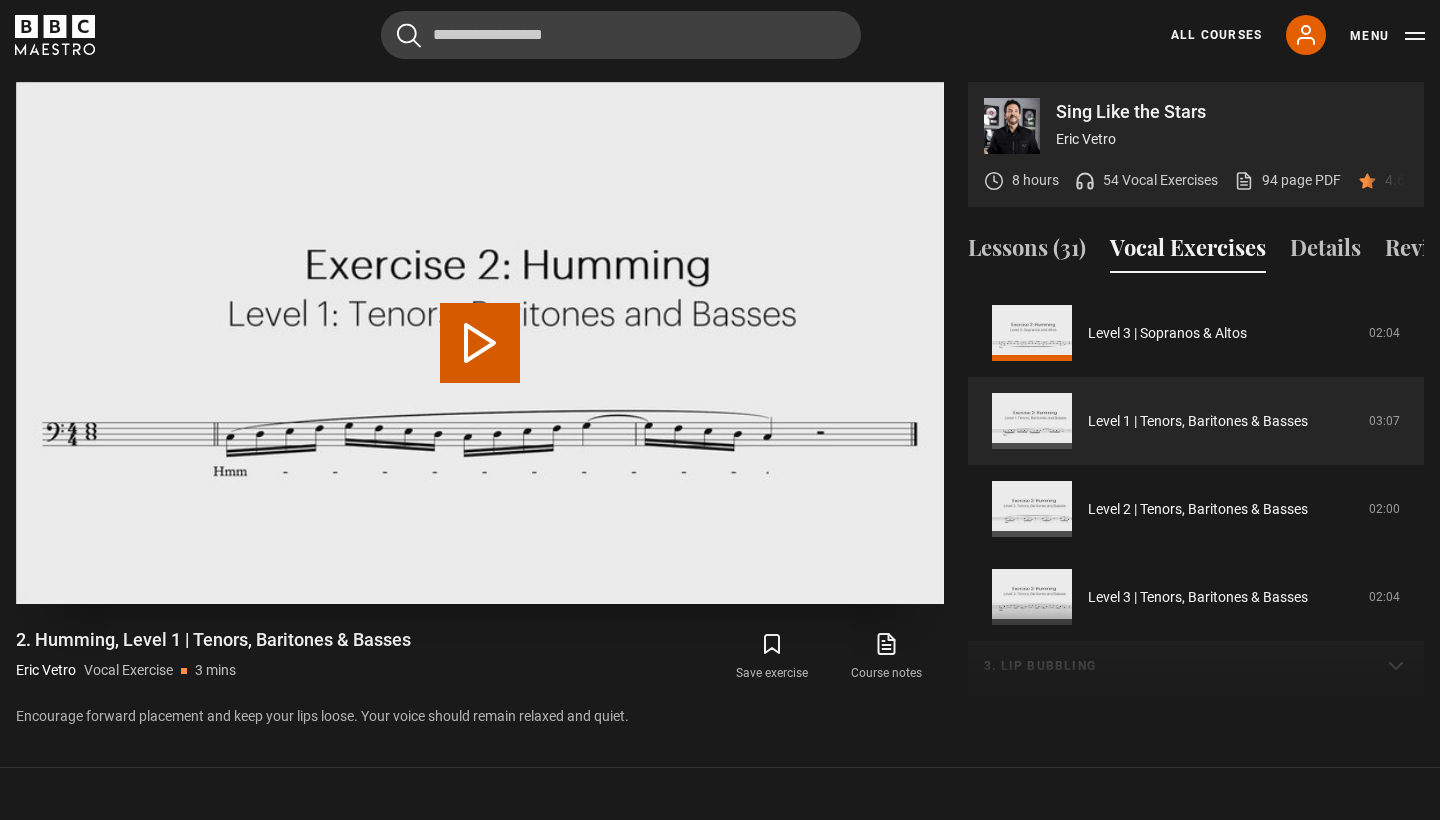 click on "Play Video" at bounding box center (480, 343) 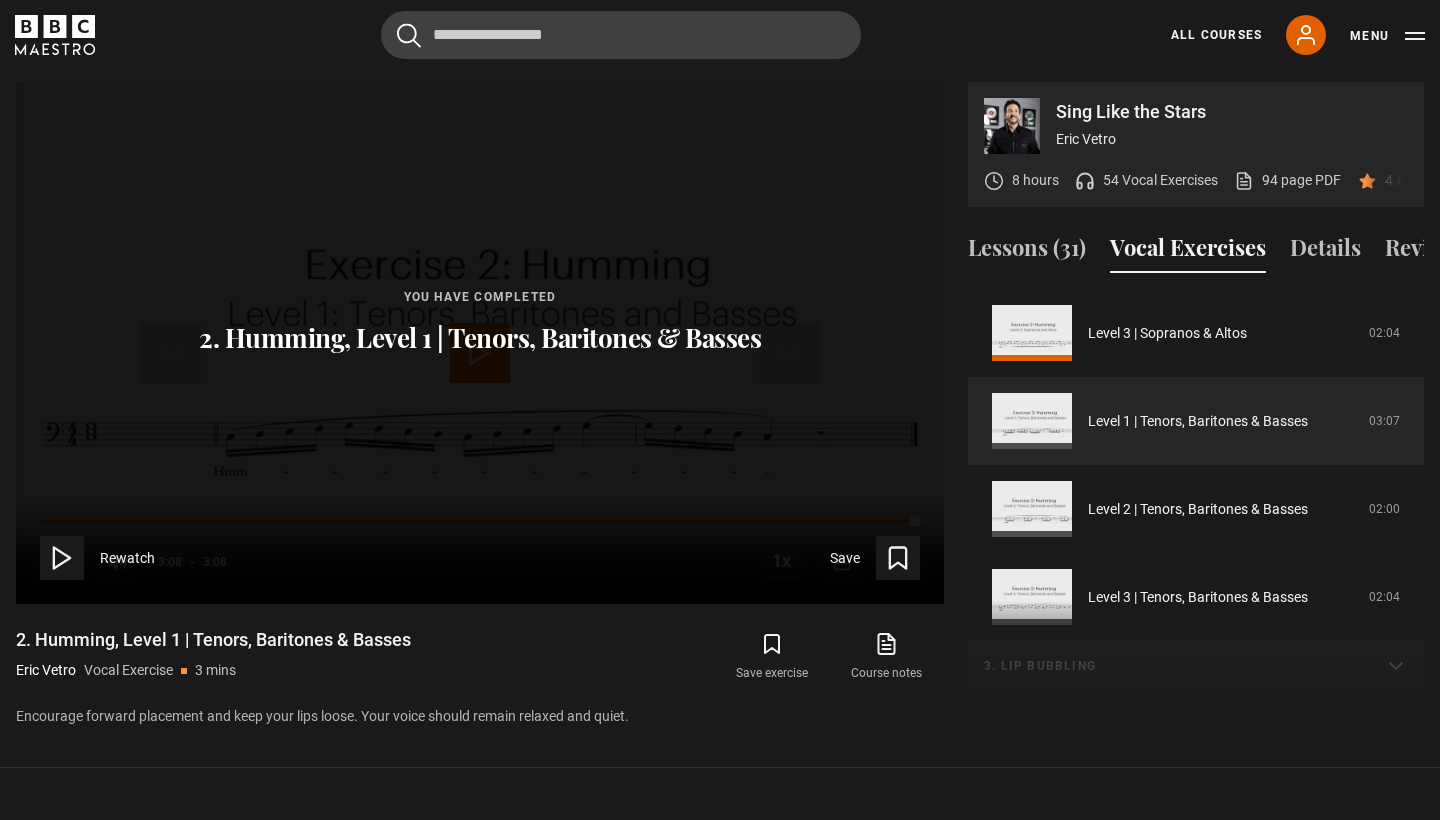 click on "You have completed
2. Humming, Level 1 | Tenors, Baritones & Basses
Rewatch
Save" at bounding box center (480, 343) 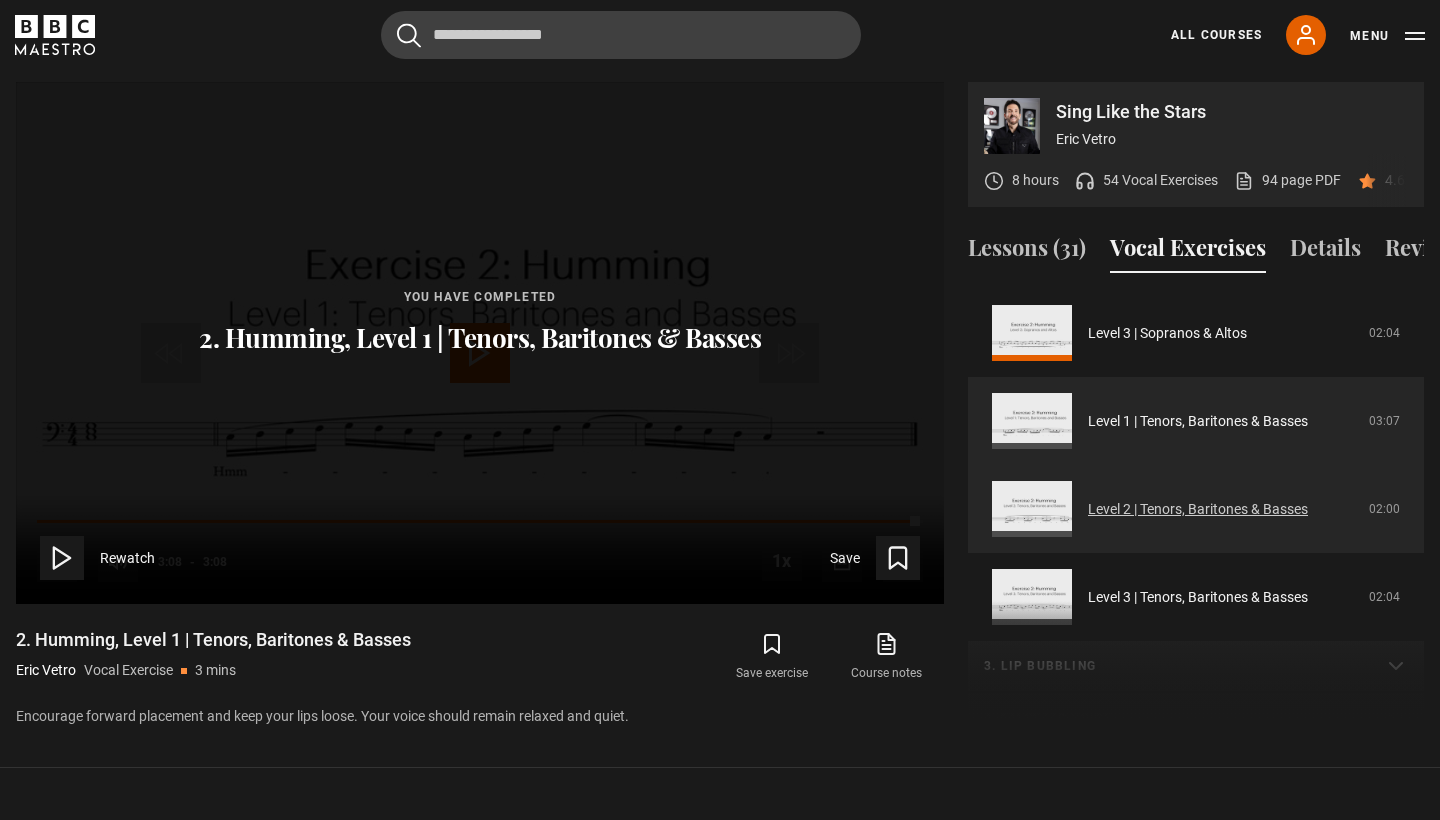 click on "Level 2 | Tenors, Baritones & Basses" at bounding box center (1198, 509) 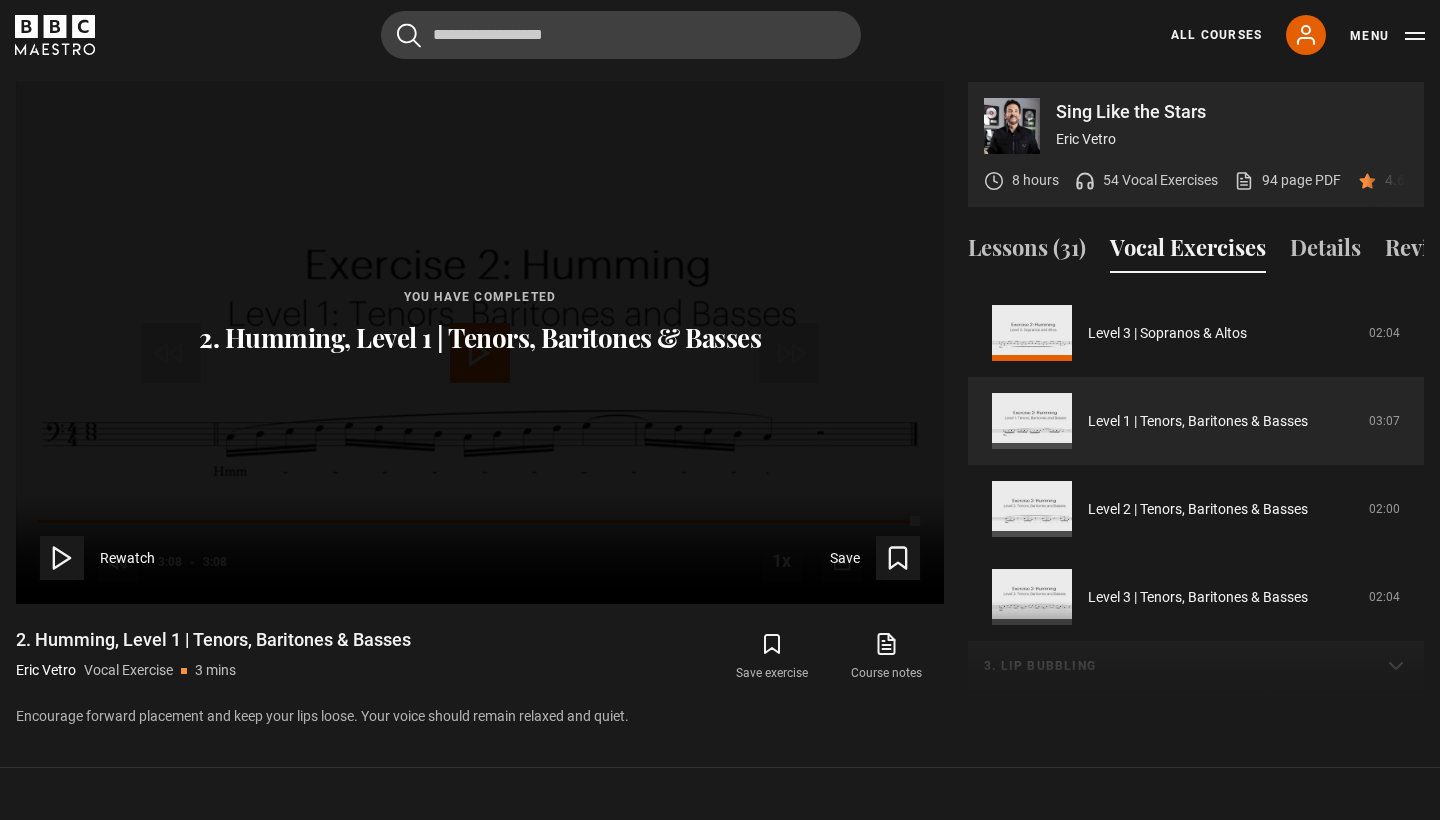 click on "Explore similar courses
all
browse all
courses
Agatha Christie
Writing
New
Beata Heuman
Interior Design
New
Ago Perrone
Mastering Mixology
New
Jo Malone CBE
Think Like an Entrepreneur
New
Evy Poumpouras
The Art of Influence
New
Isabel Allende
Magical Storytelling
New
Trinny Woodall
Thriving in Business
Stephanie Romiszewski
Sleep Better
Jonathan Yeo
Portrait Painting
Harlan Coben
Writing Thrillers" at bounding box center [720, 1141] 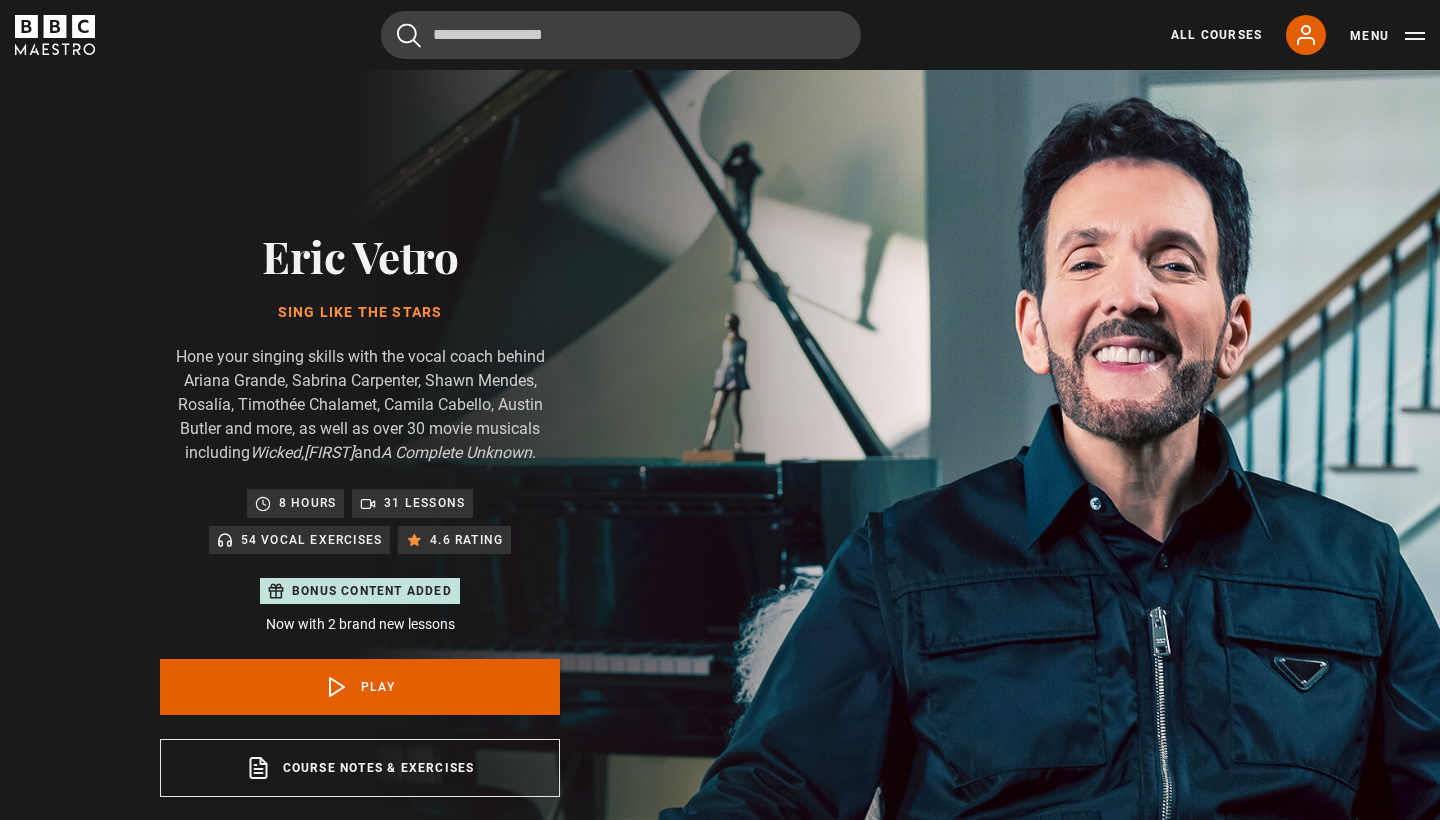 scroll, scrollTop: 955, scrollLeft: 0, axis: vertical 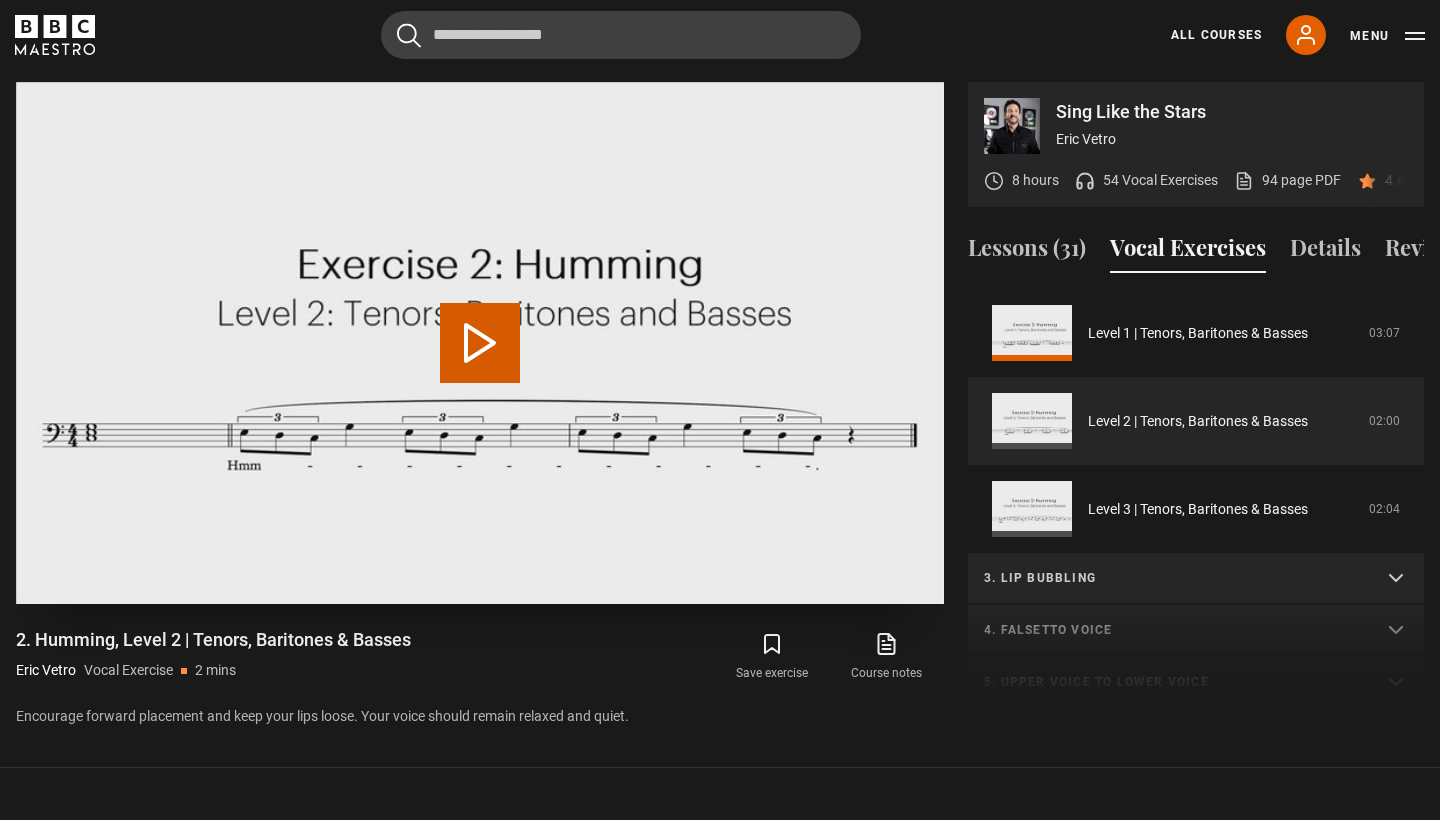drag, startPoint x: 499, startPoint y: 328, endPoint x: 796, endPoint y: 296, distance: 298.71893 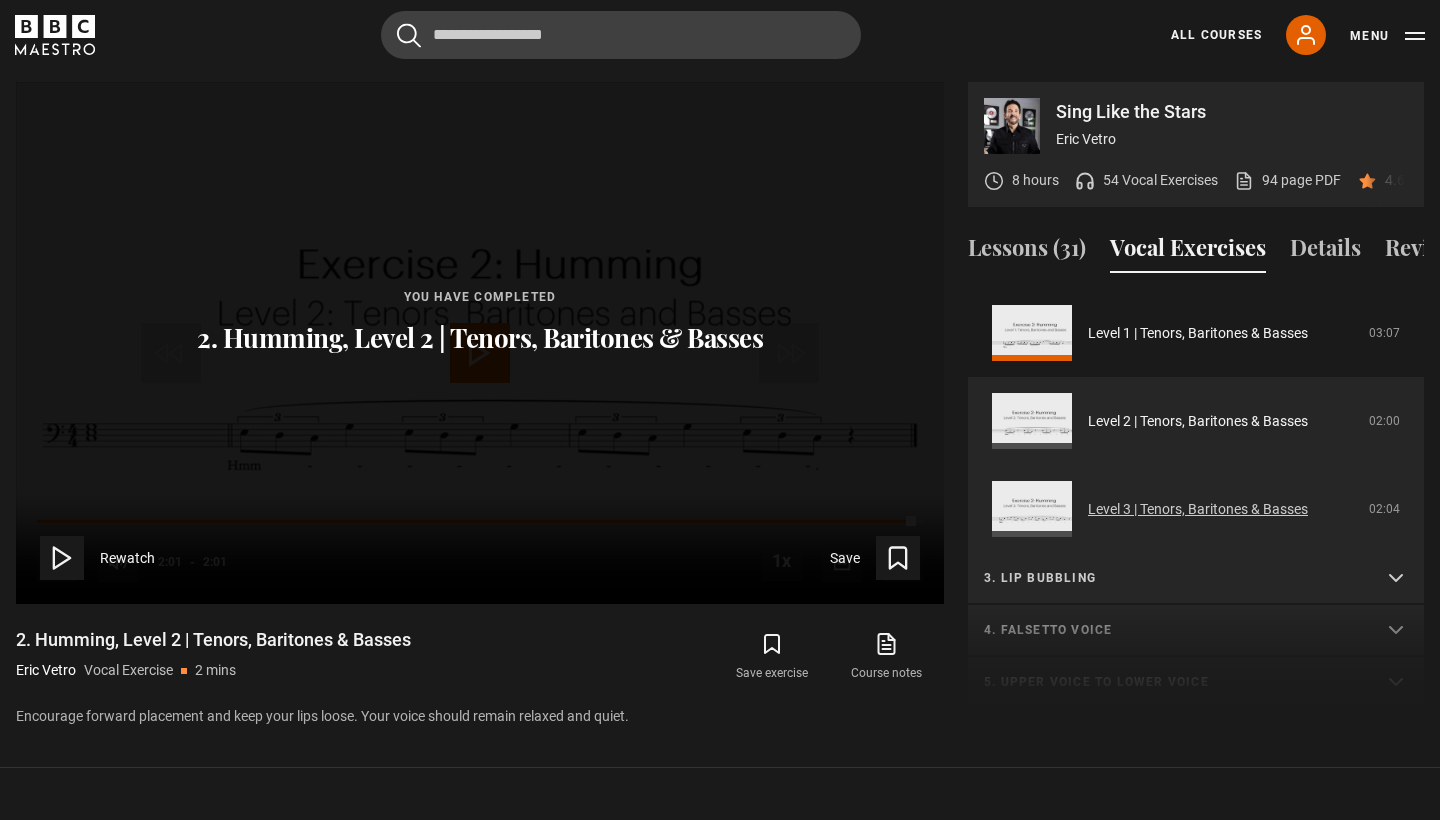 click on "Level 3 | Tenors, Baritones & Basses" at bounding box center (1198, 509) 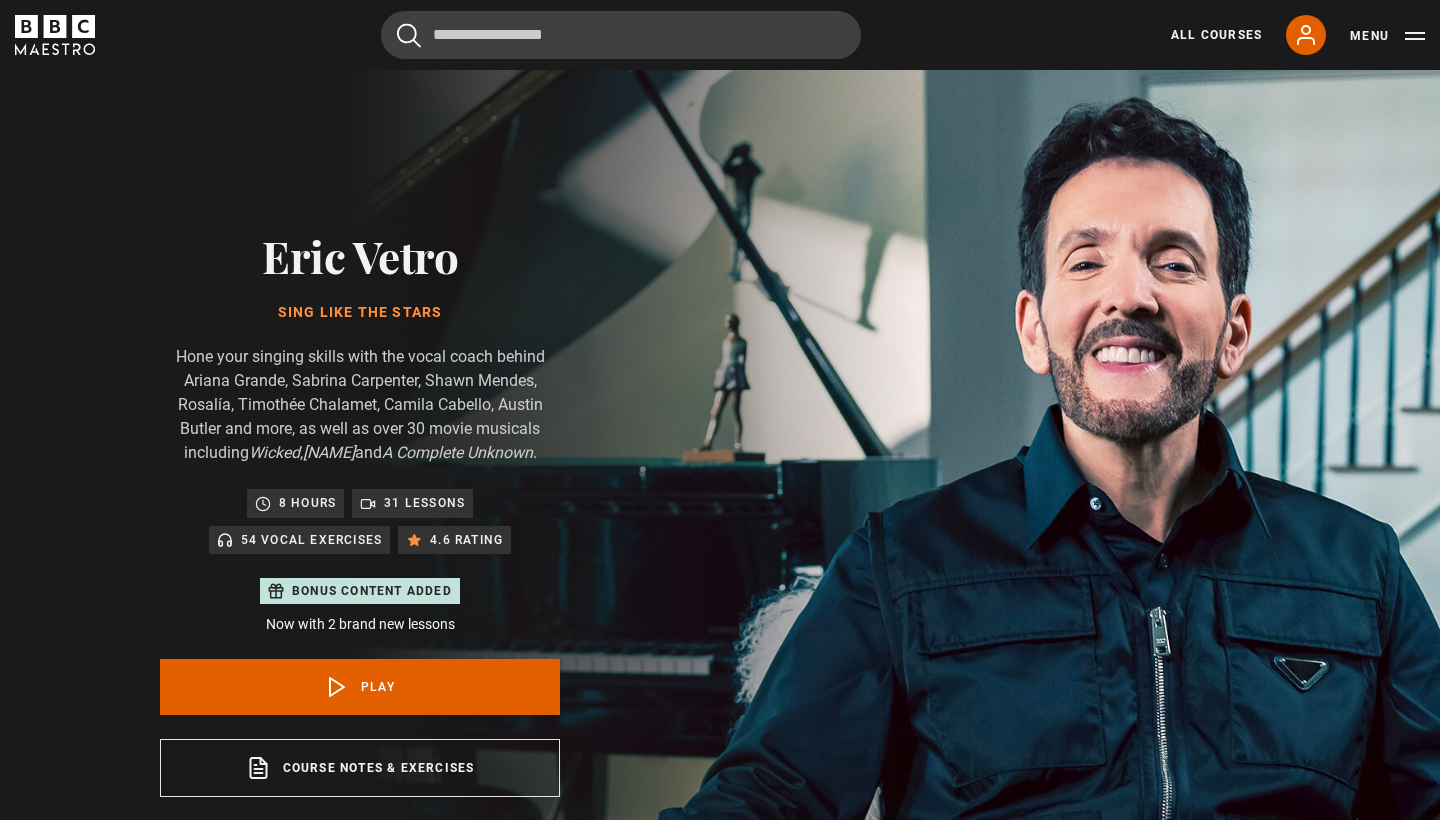scroll, scrollTop: 955, scrollLeft: 0, axis: vertical 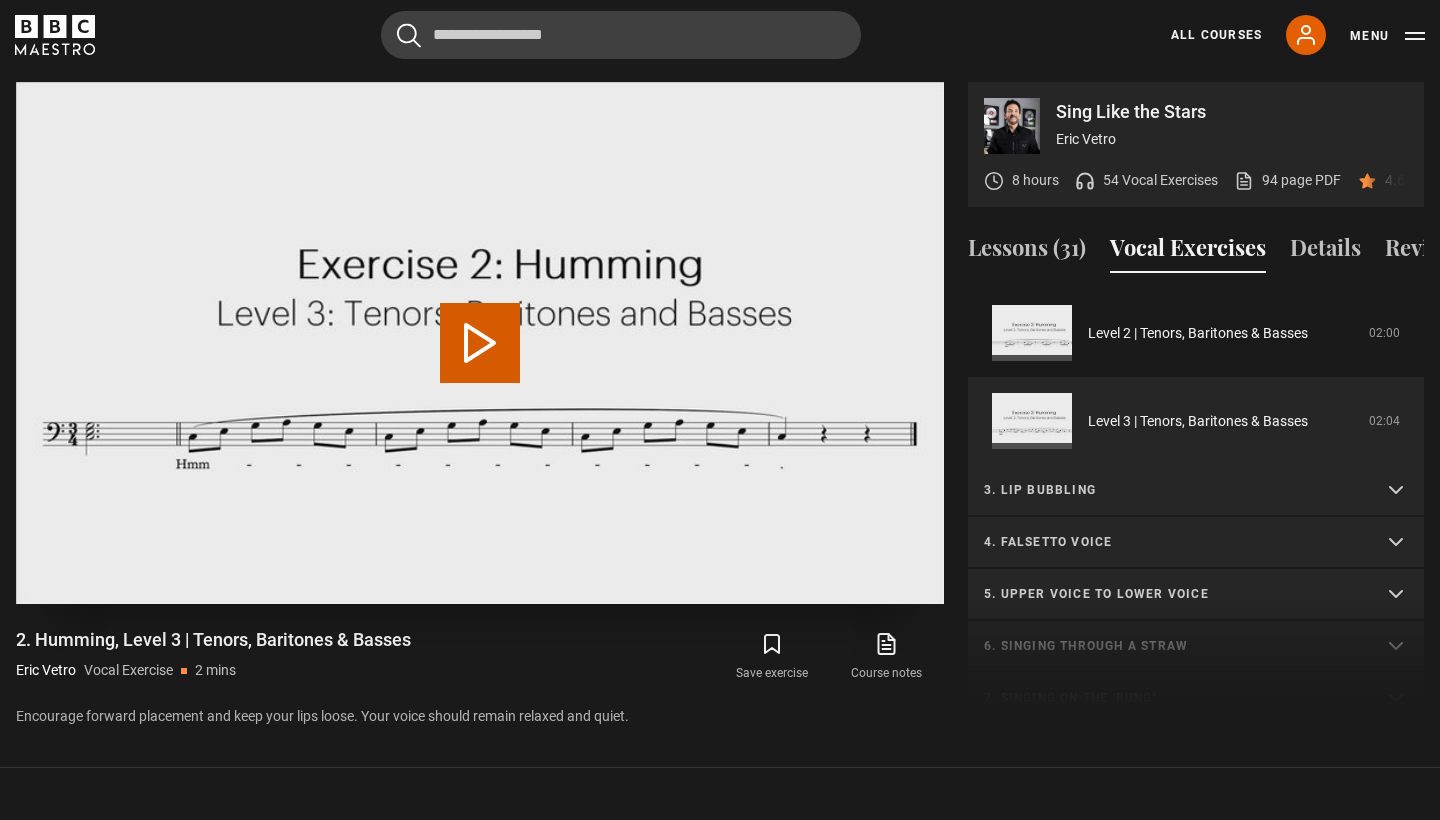 click on "Play Video" at bounding box center (480, 343) 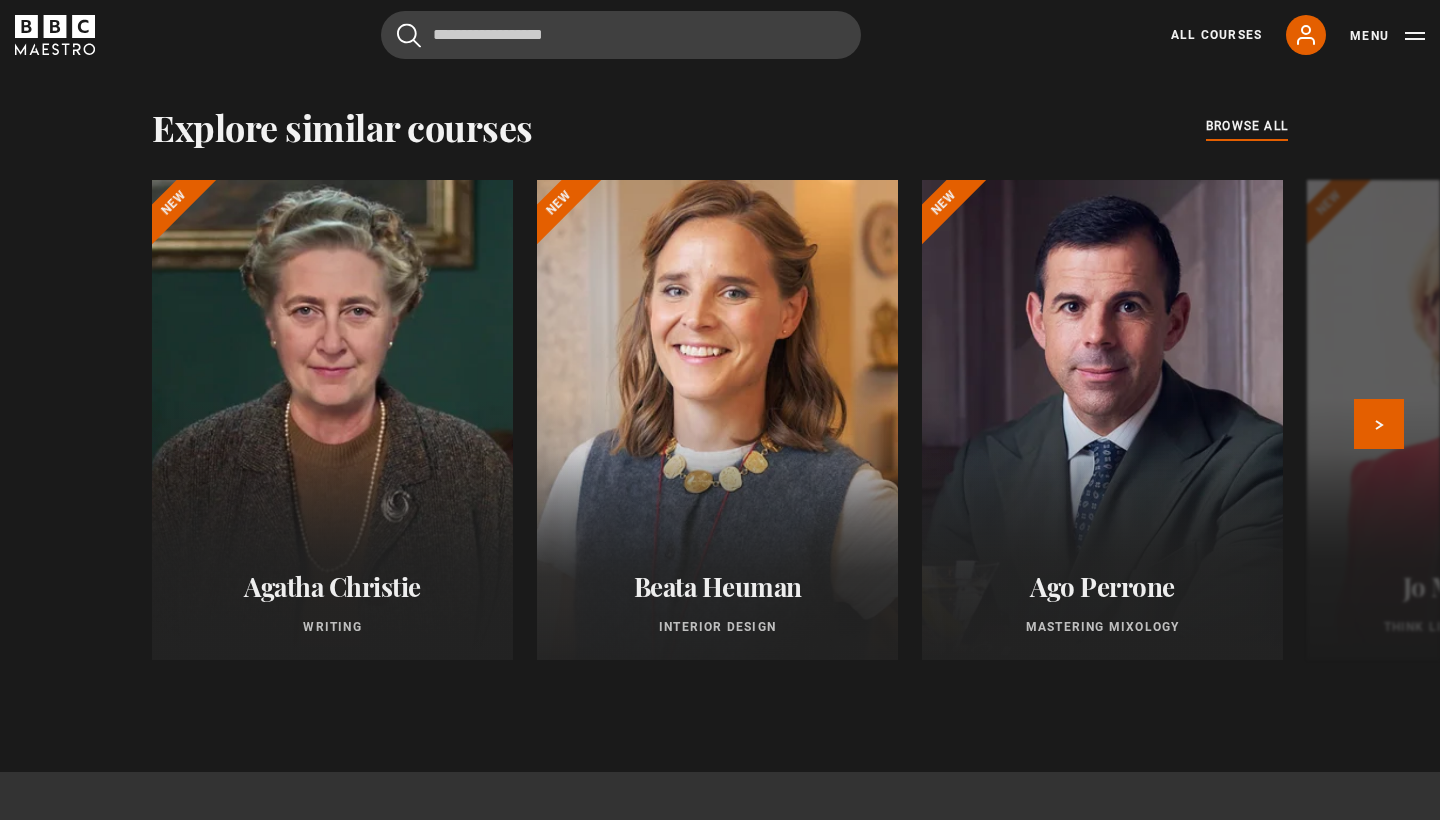 scroll, scrollTop: 1698, scrollLeft: 0, axis: vertical 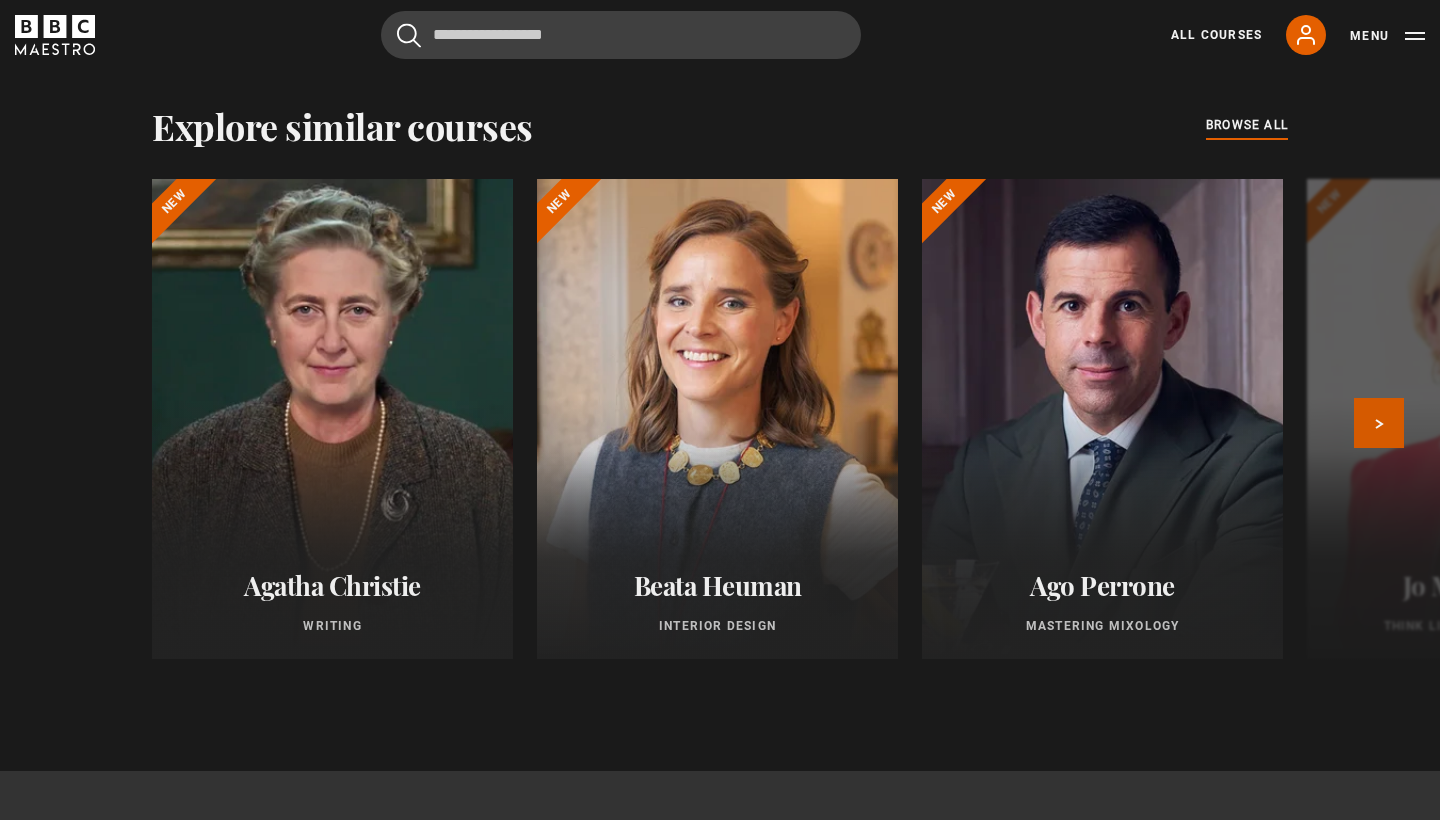 click on "Next" at bounding box center [1379, 423] 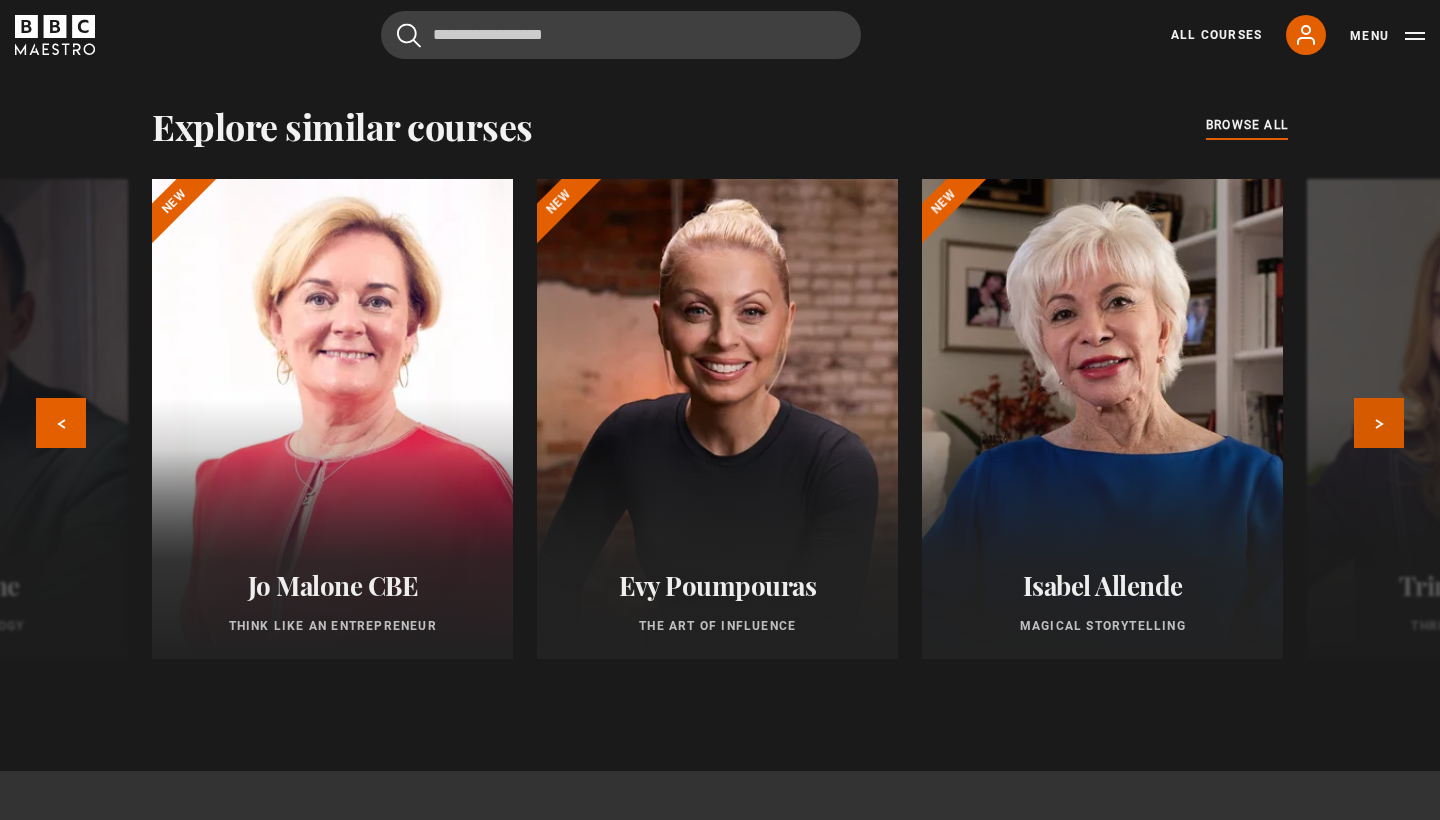 click on "Next" at bounding box center (1379, 423) 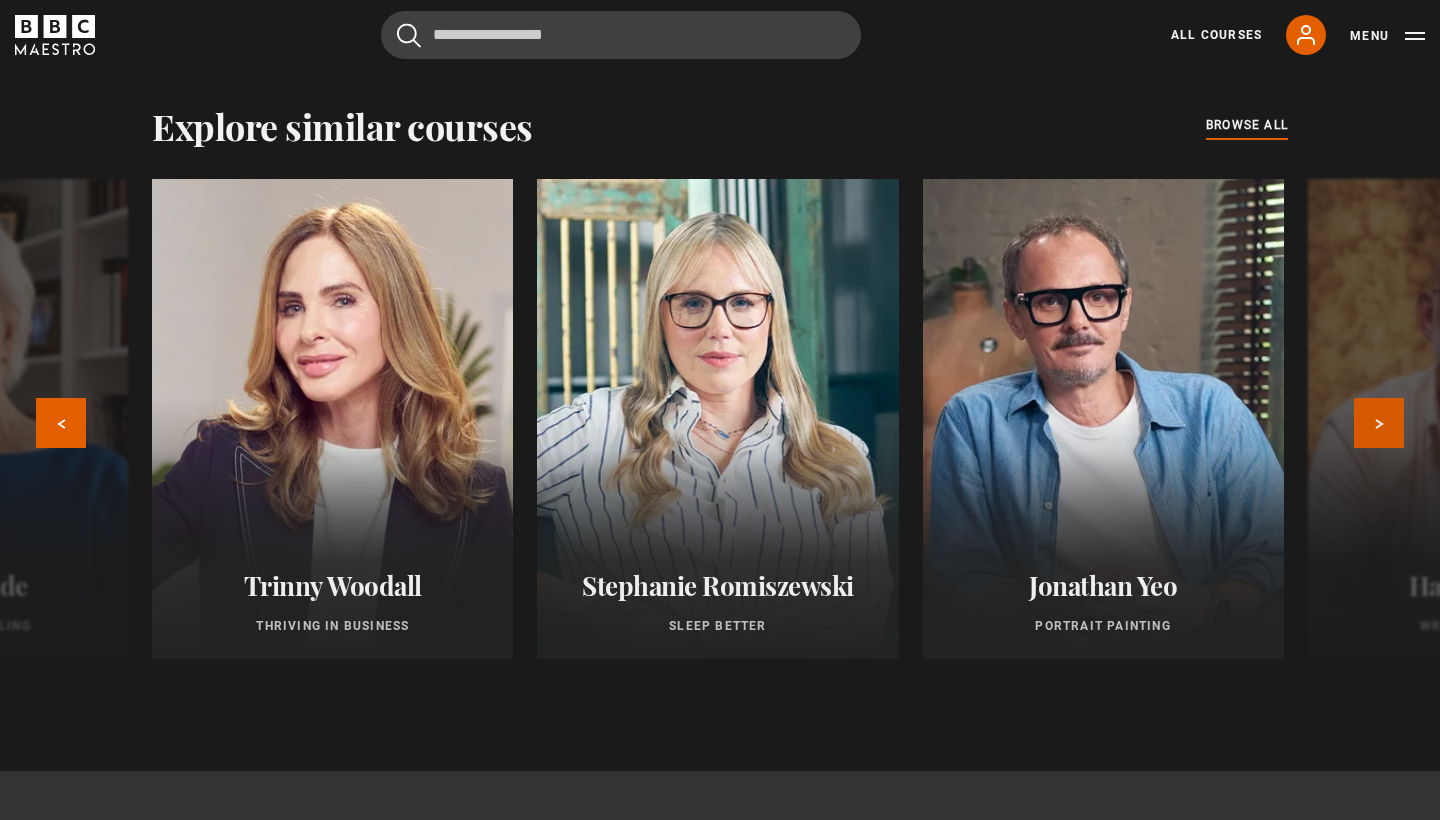 click on "Next" at bounding box center [1379, 423] 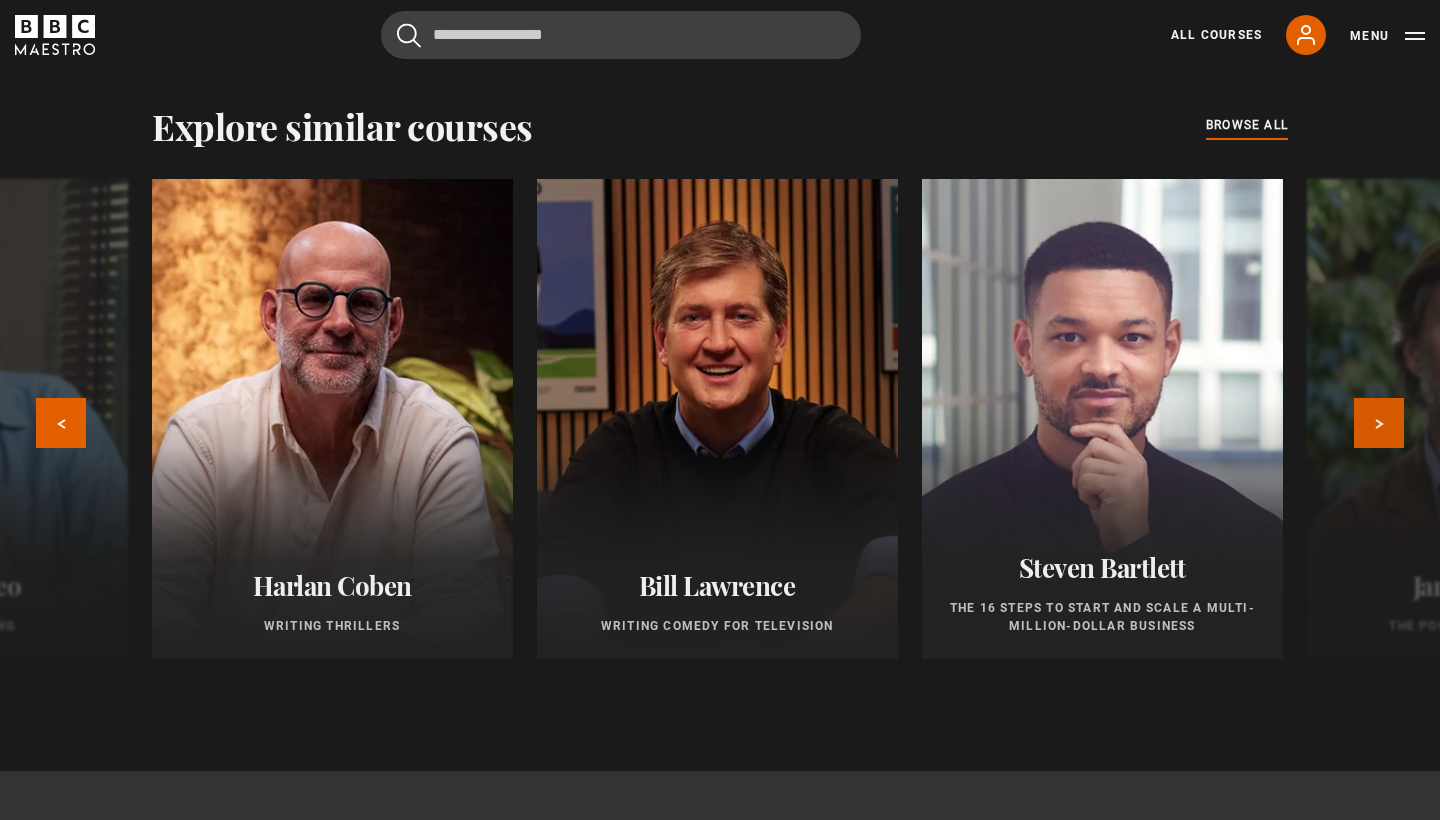 click on "Next" at bounding box center [1379, 423] 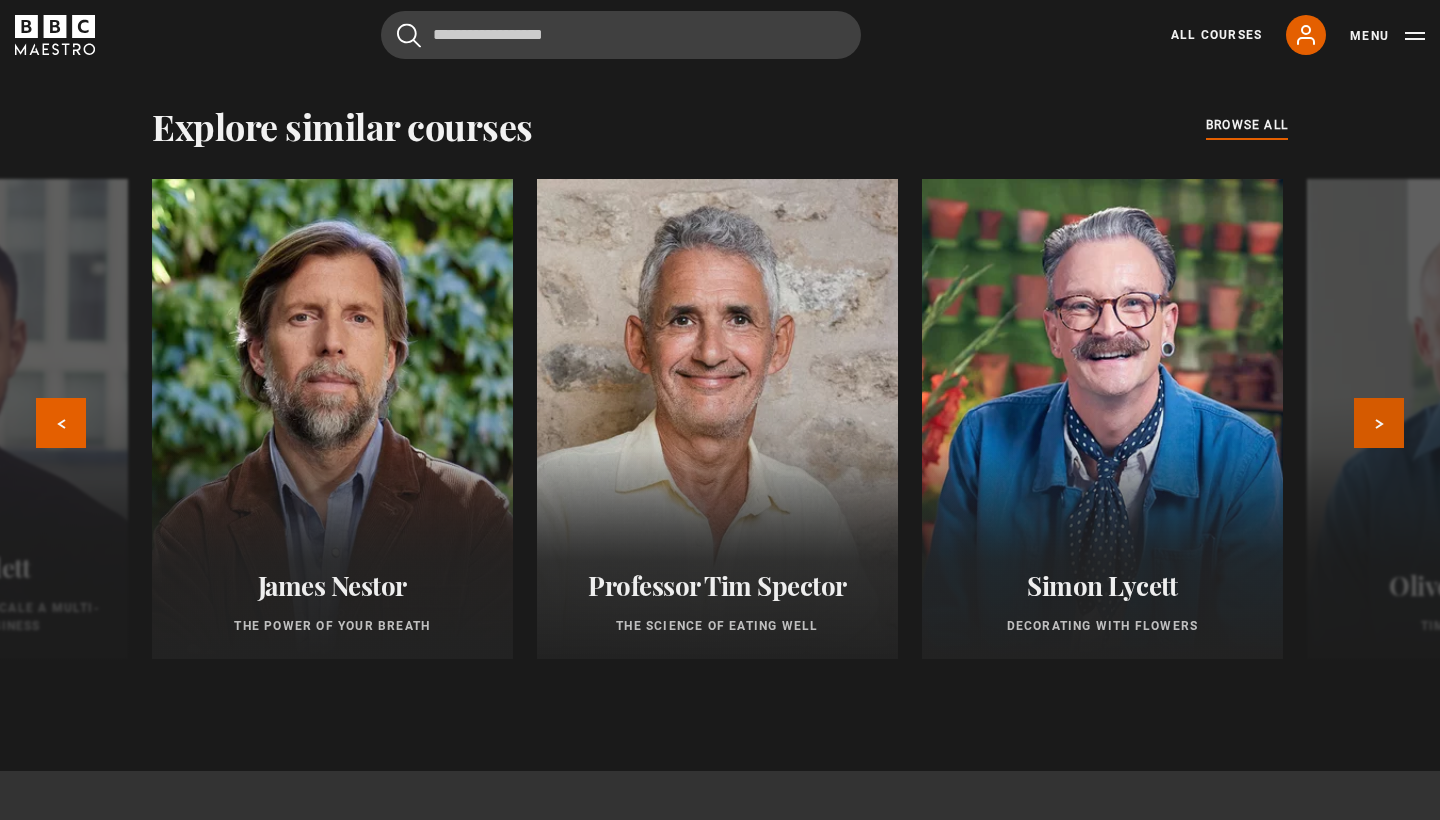 click on "Next" at bounding box center [1379, 423] 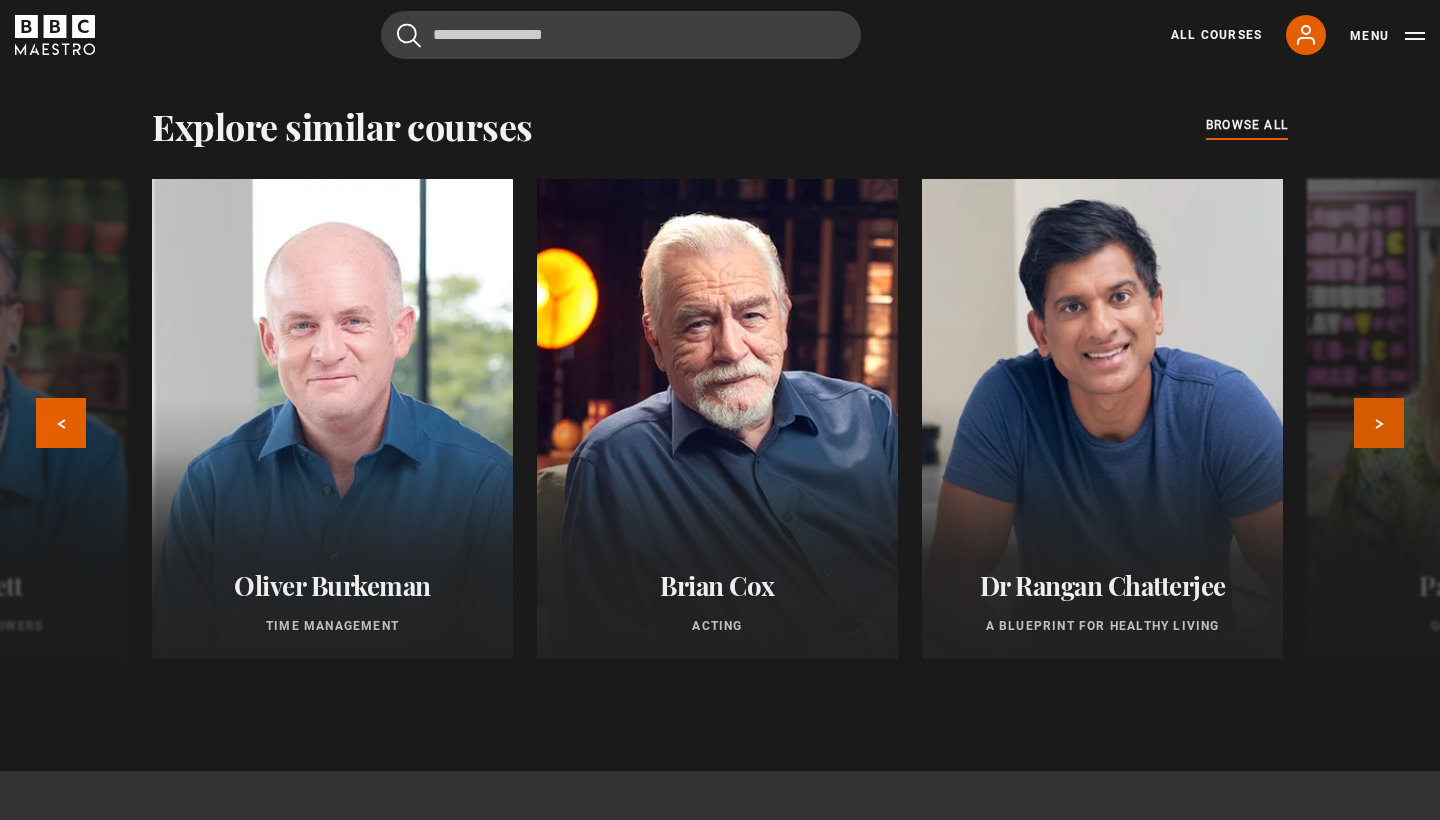click on "Next" at bounding box center [1379, 423] 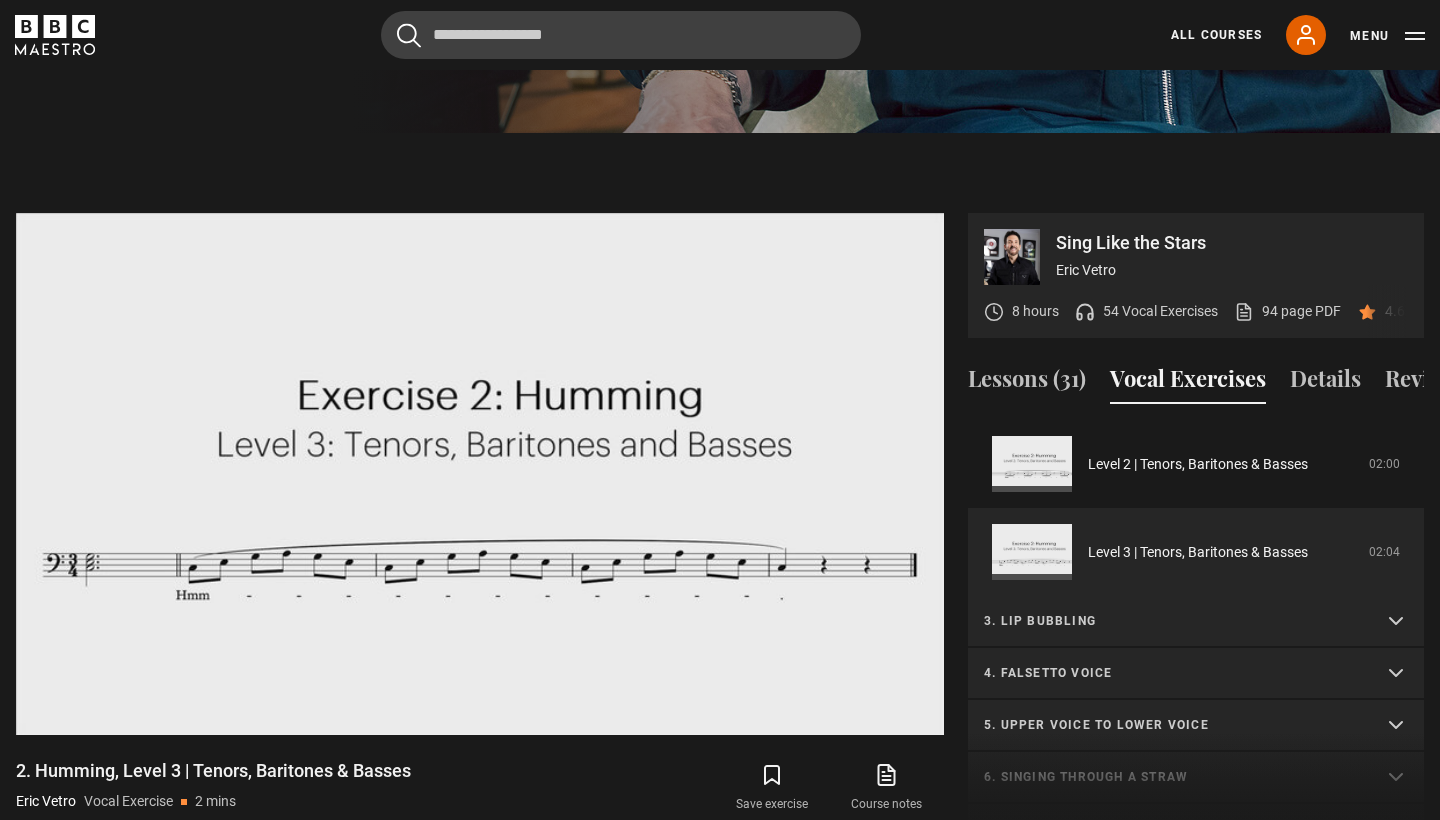 scroll, scrollTop: 832, scrollLeft: 0, axis: vertical 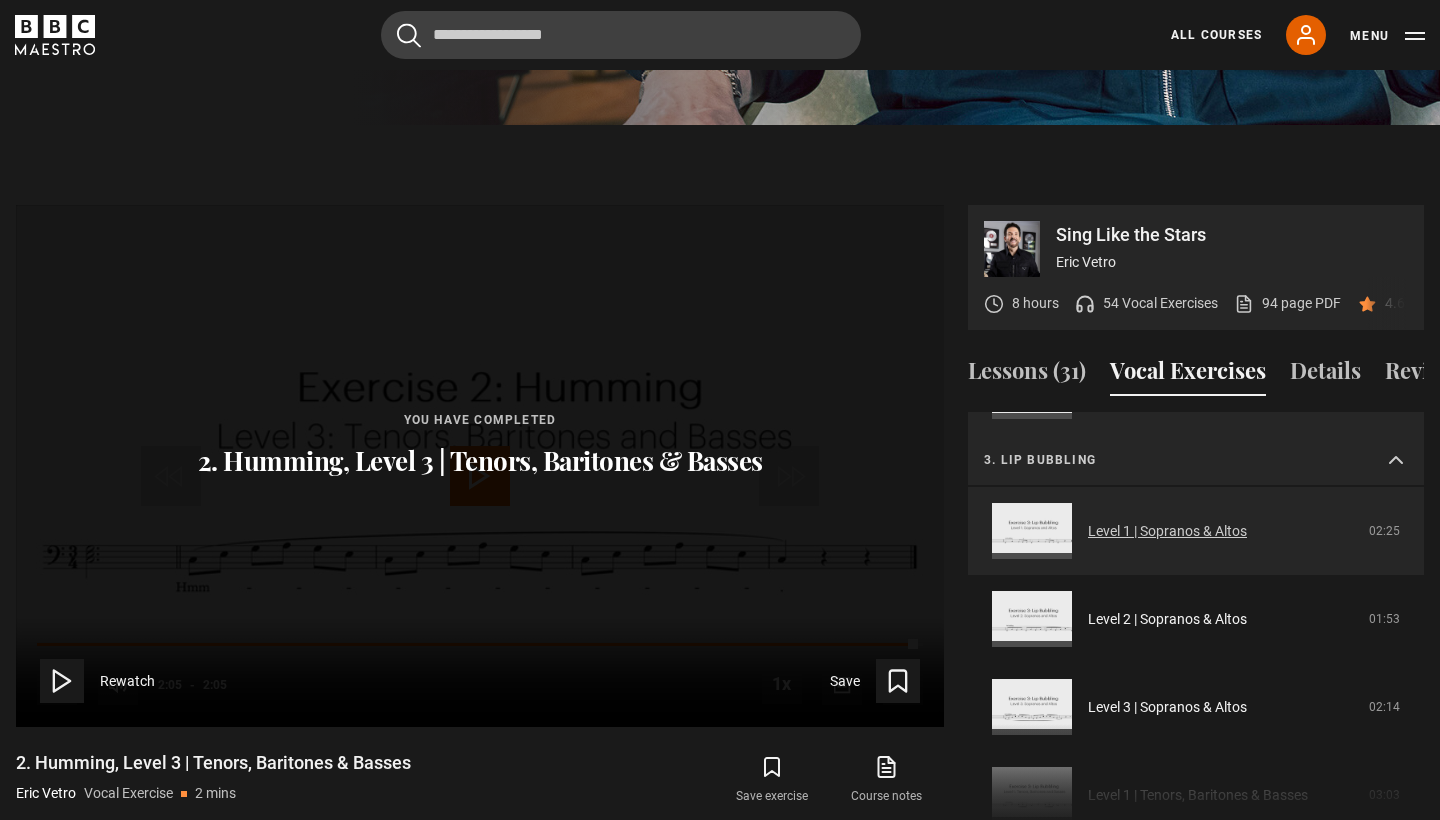 click on "Level 1 | Sopranos & Altos" at bounding box center [1167, 531] 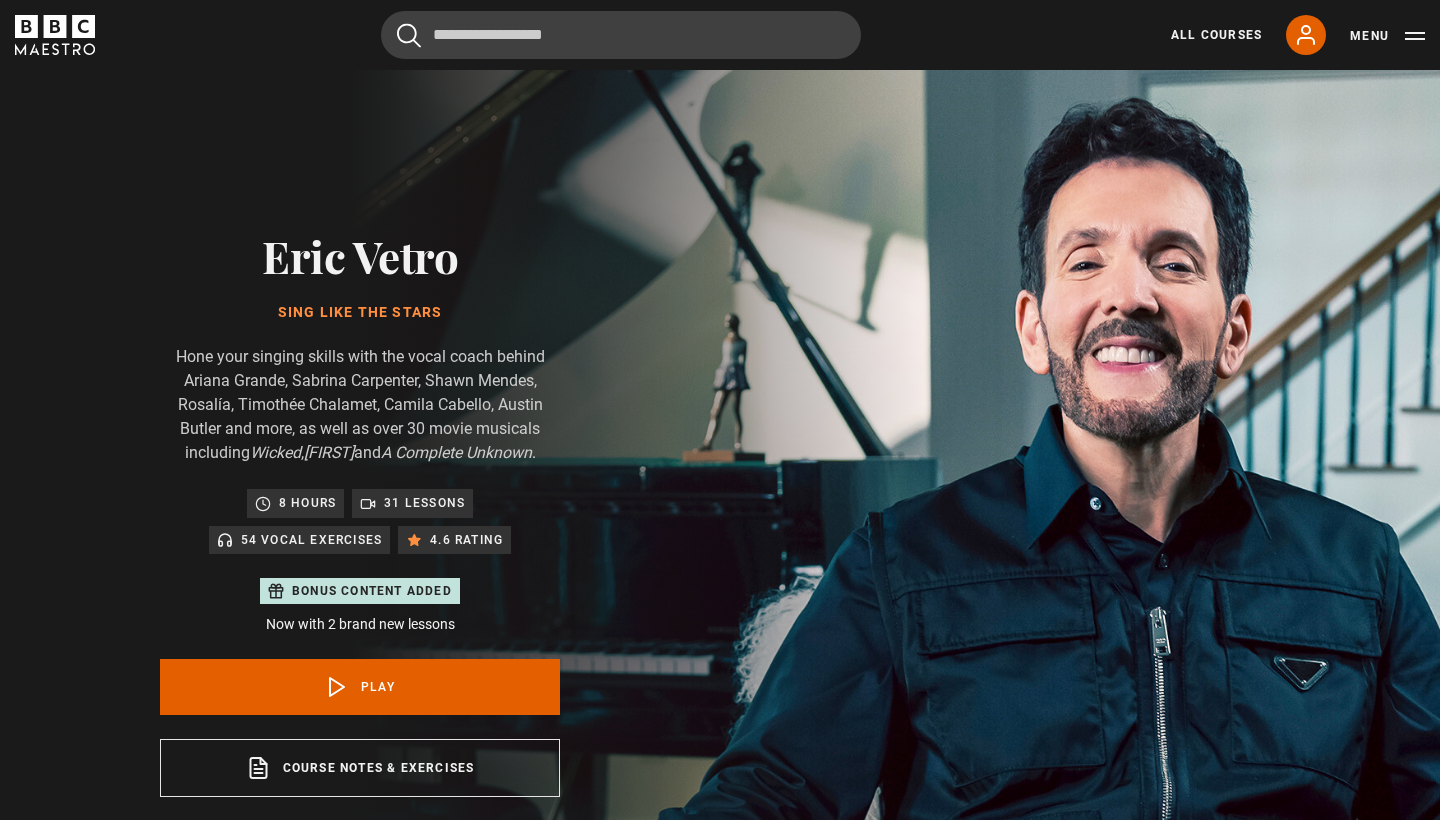 scroll, scrollTop: 955, scrollLeft: 0, axis: vertical 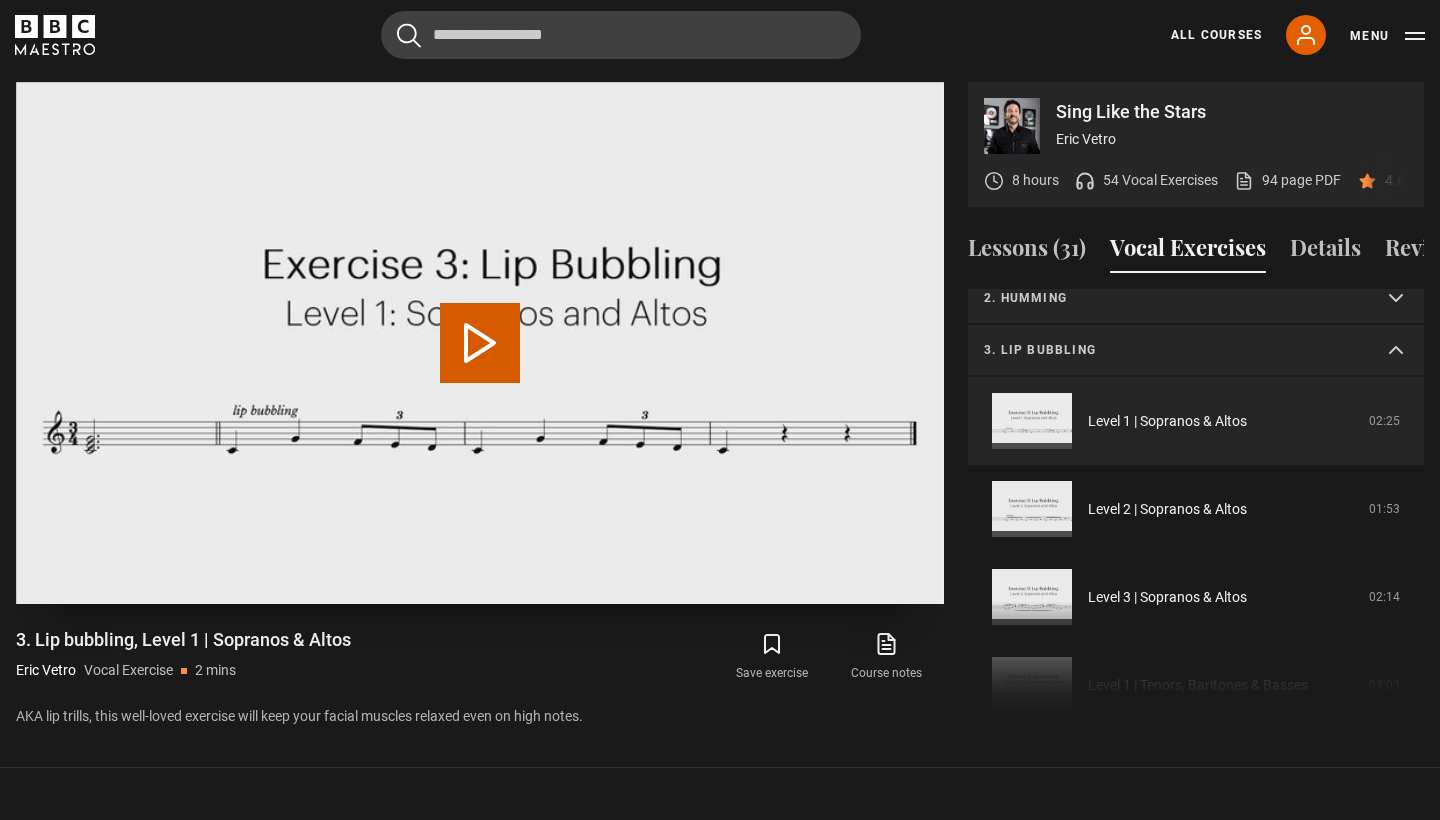 click on "Play Video" at bounding box center [480, 343] 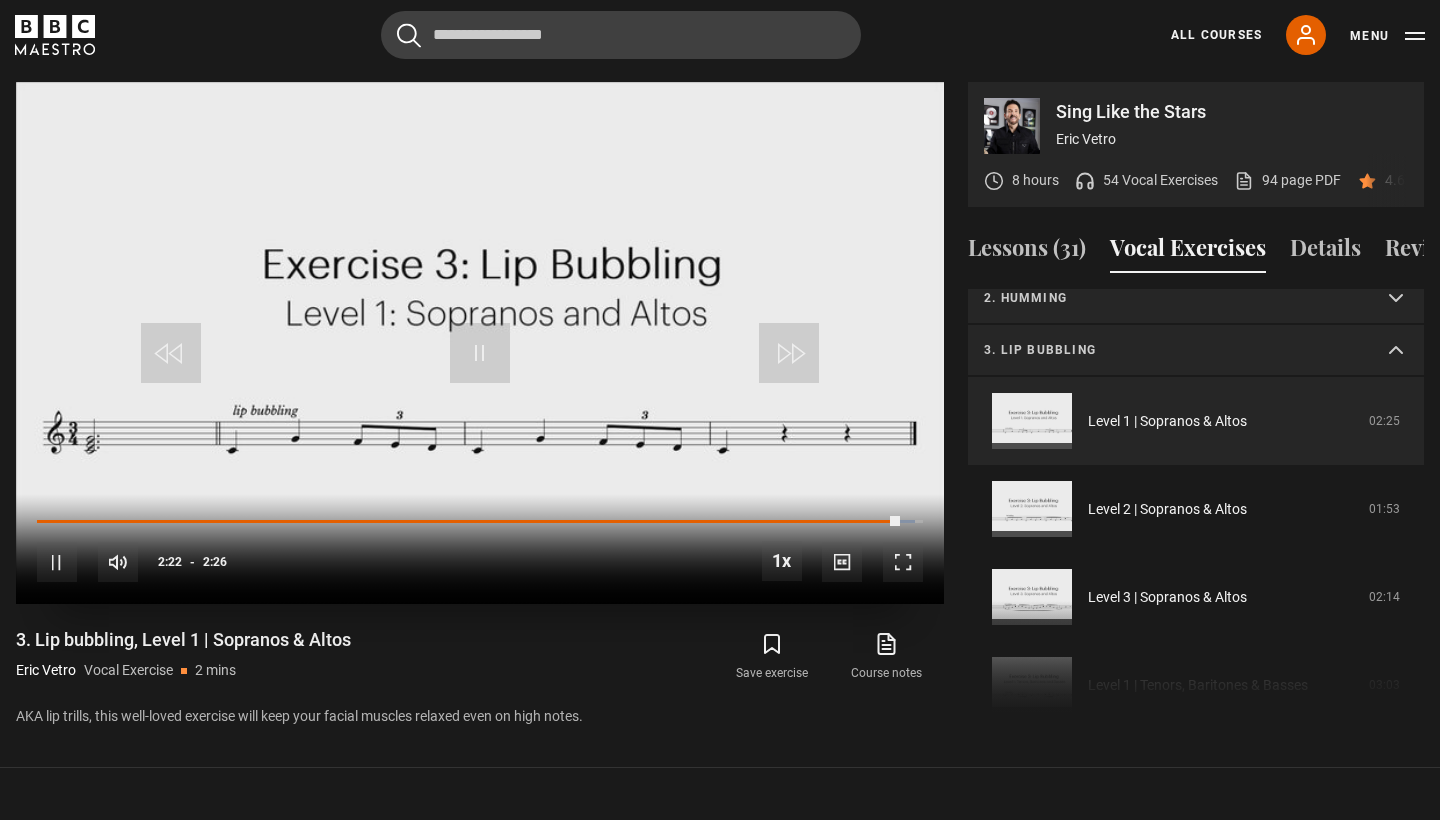 click at bounding box center [480, 353] 